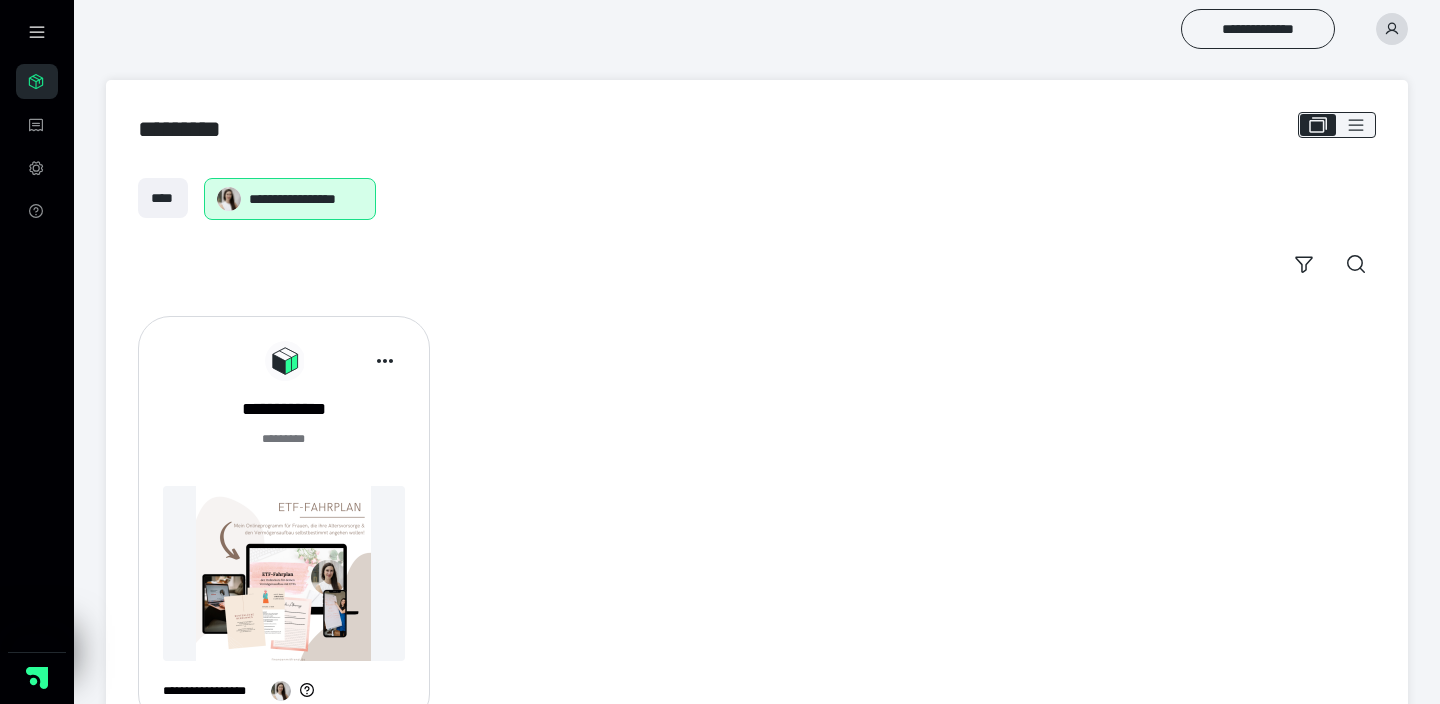 scroll, scrollTop: 0, scrollLeft: 0, axis: both 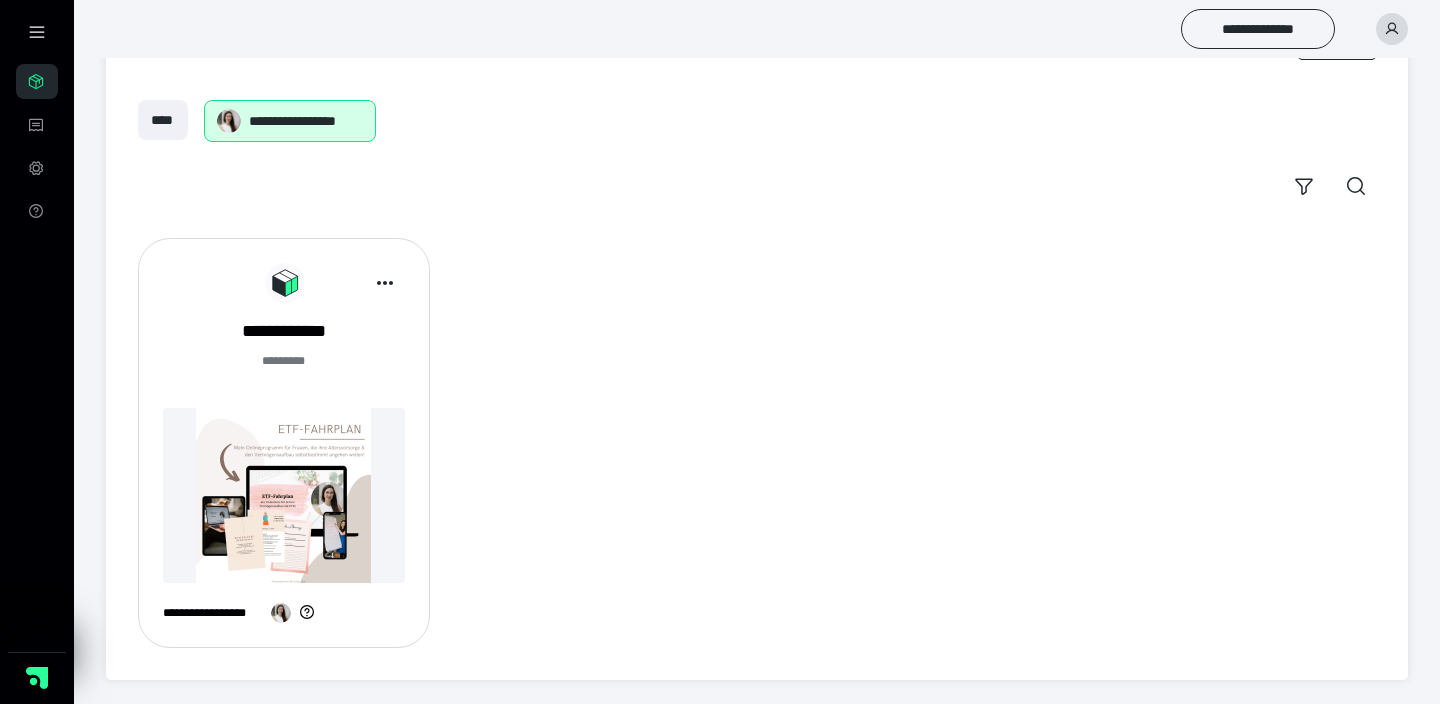 click on "**********" at bounding box center (284, 451) 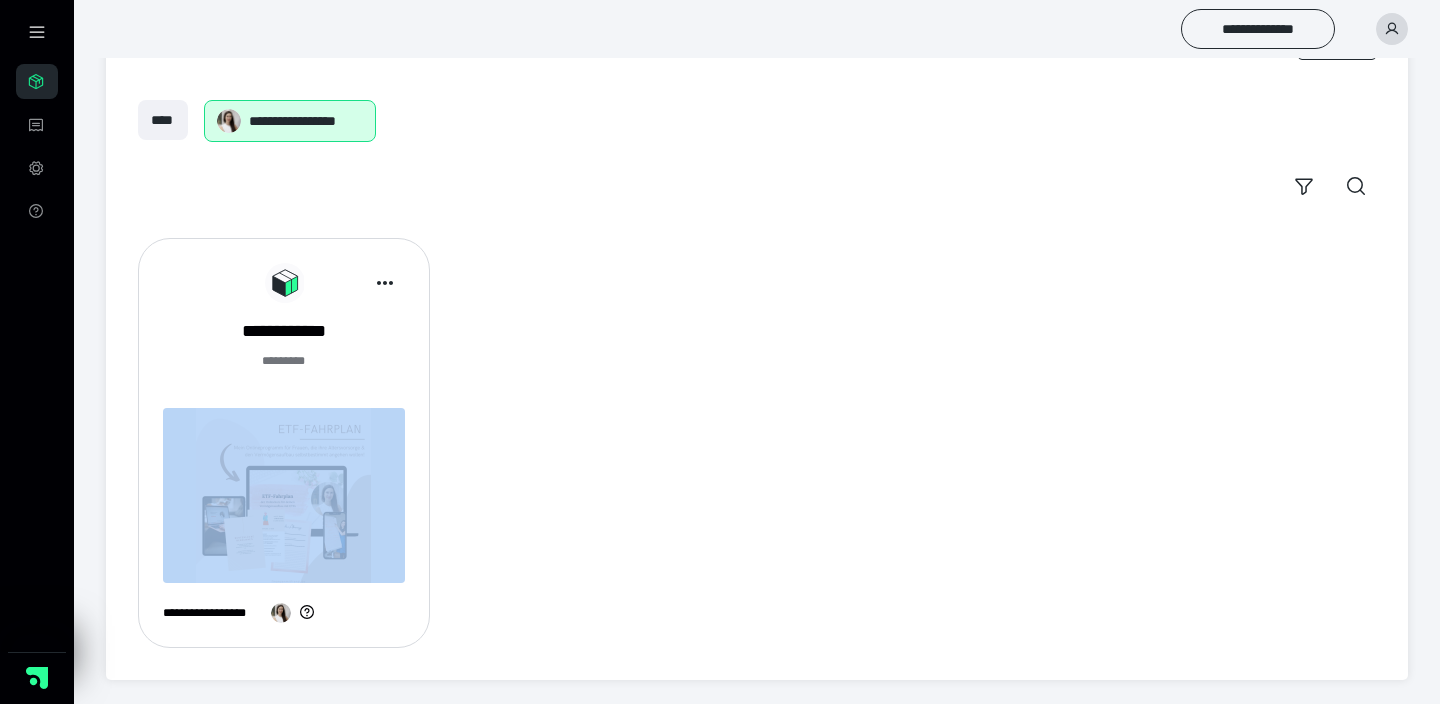 click on "**********" at bounding box center (284, 451) 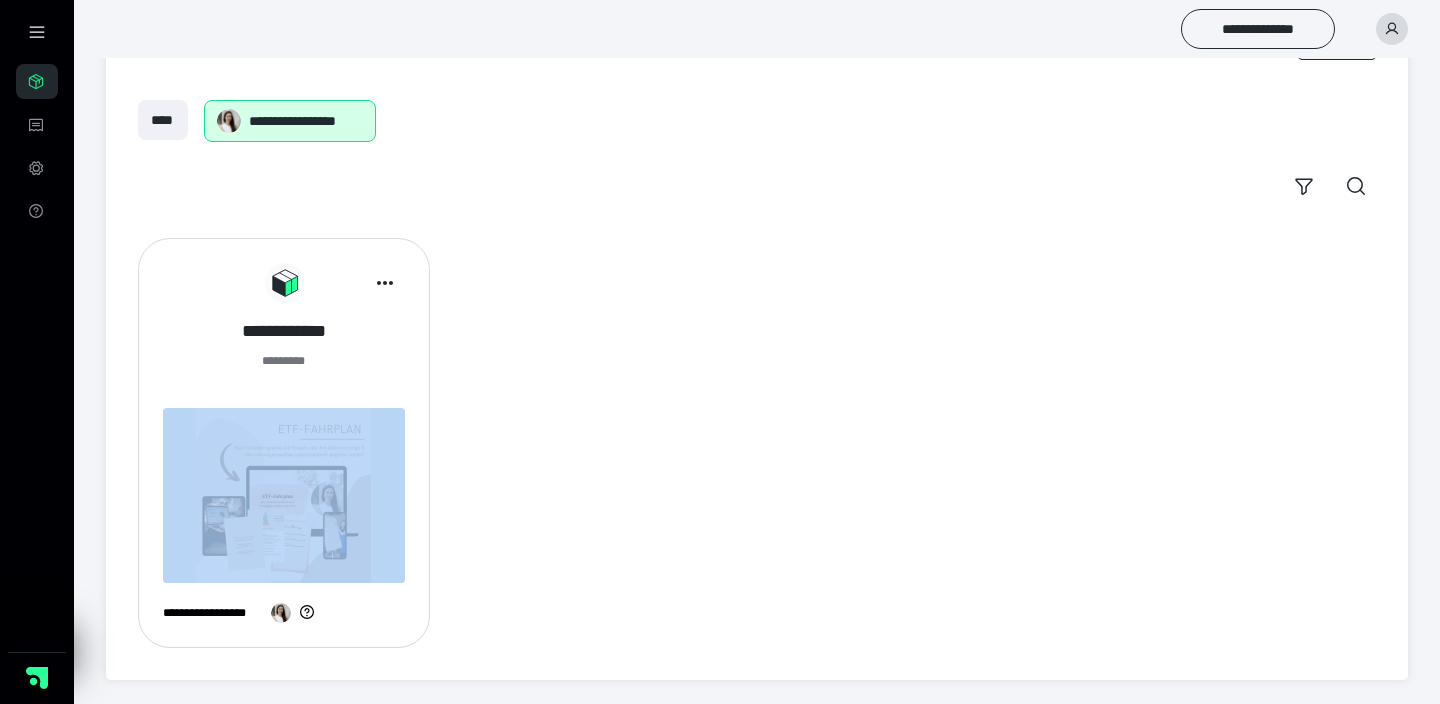 click on "**********" at bounding box center (284, 331) 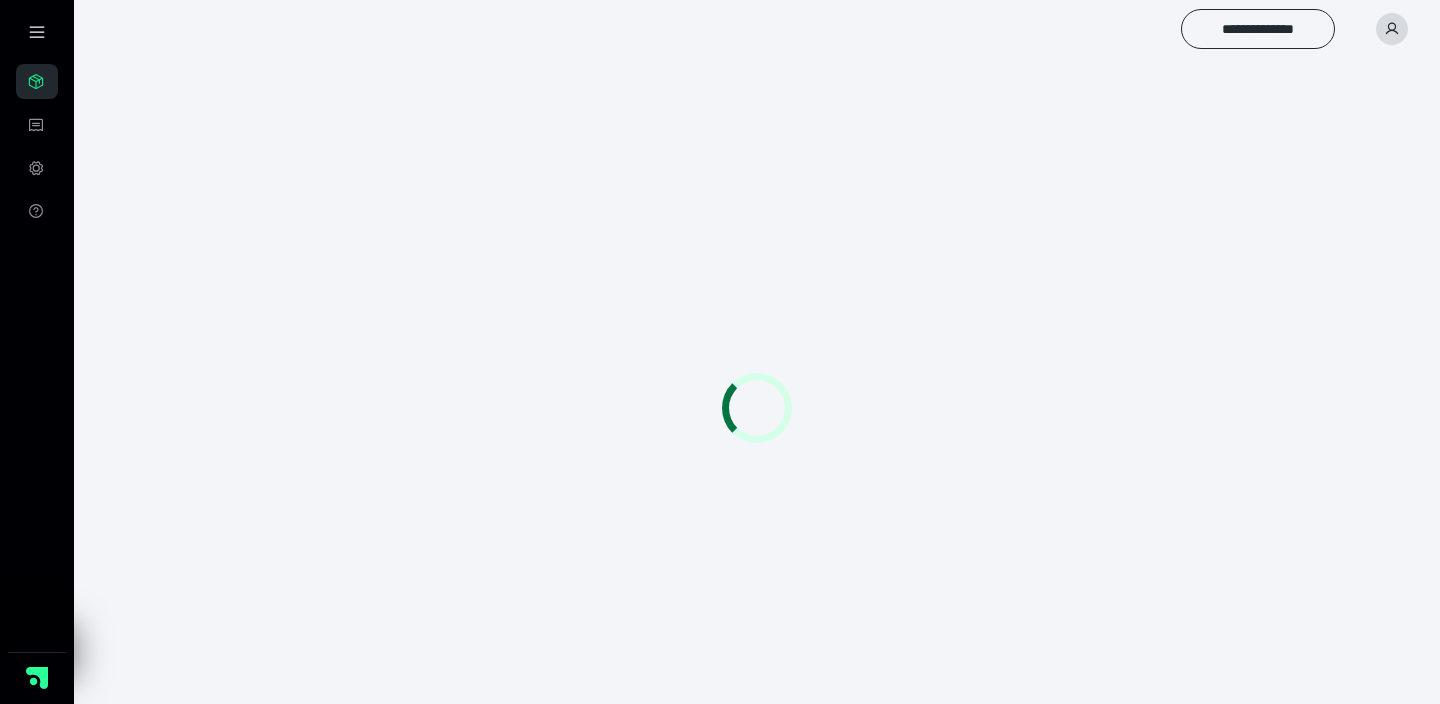 scroll, scrollTop: 0, scrollLeft: 0, axis: both 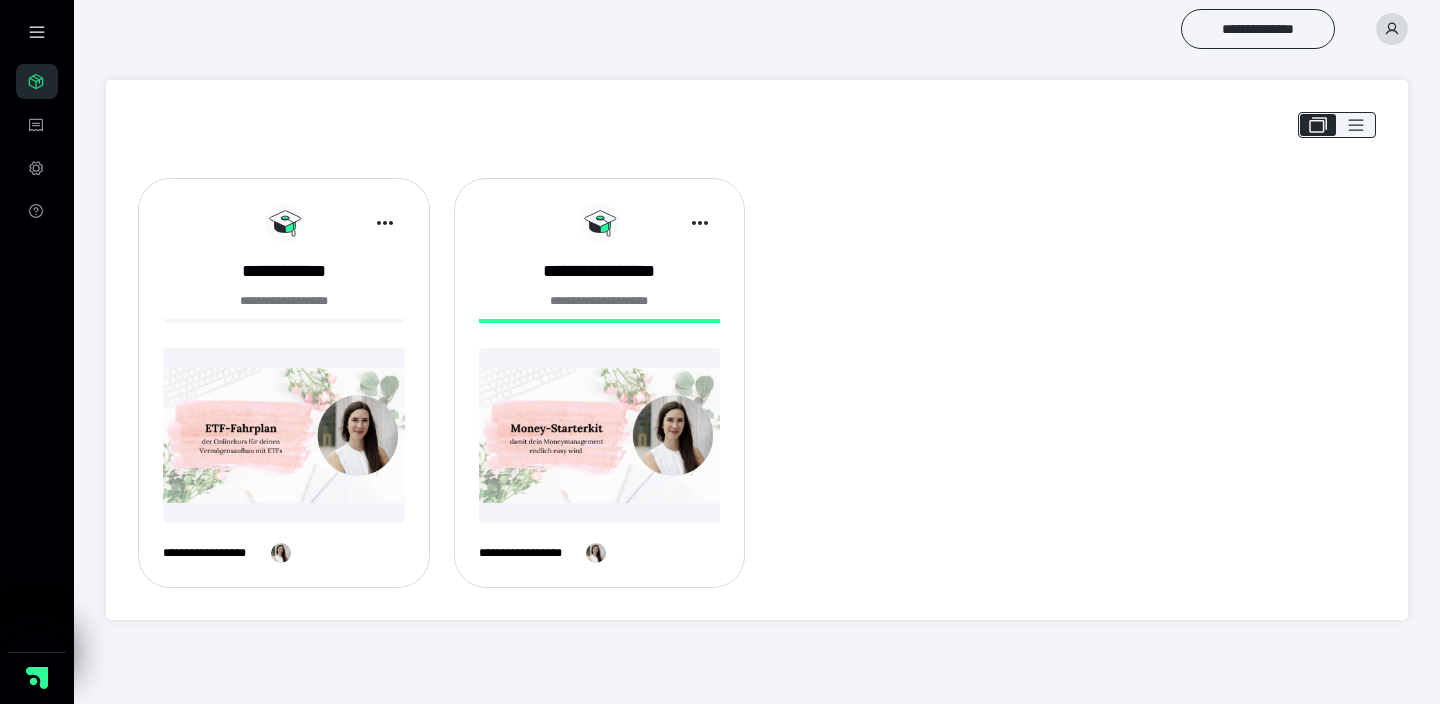 click at bounding box center (284, 435) 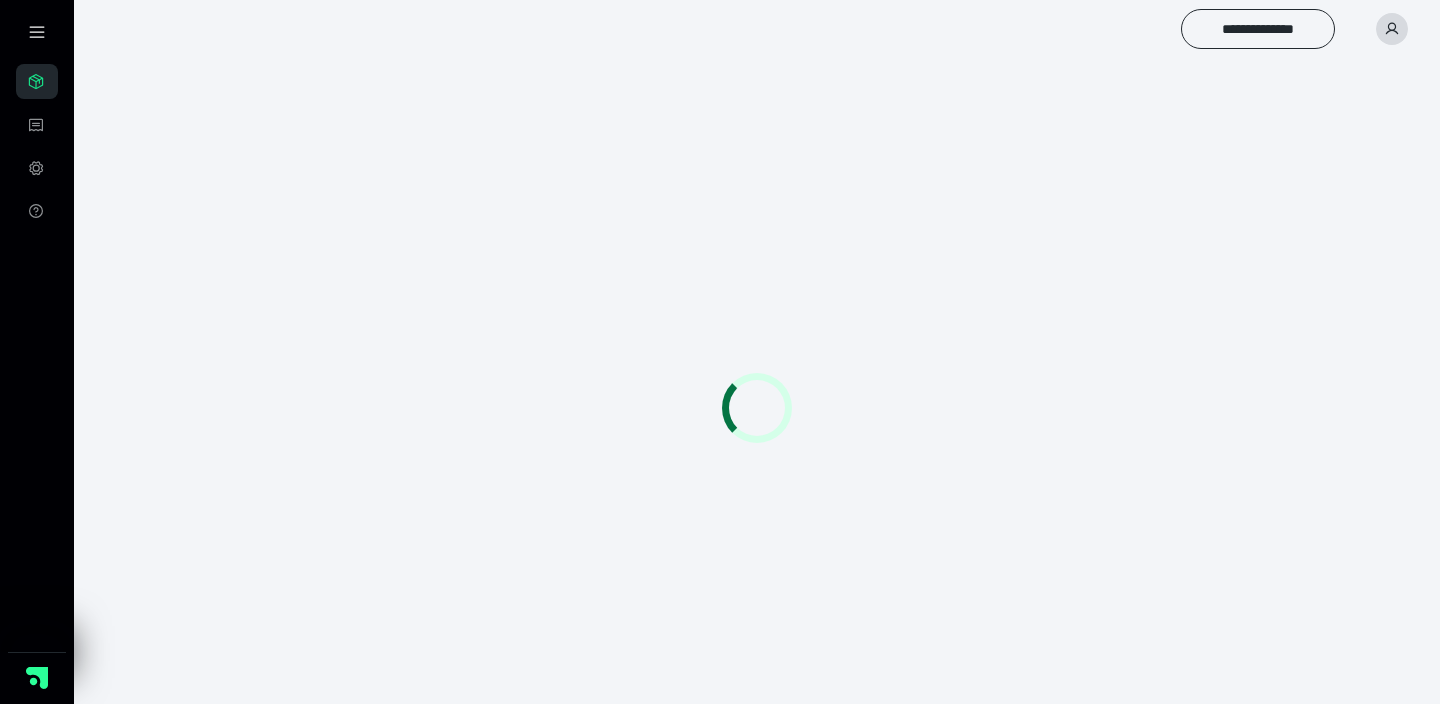 scroll, scrollTop: 0, scrollLeft: 0, axis: both 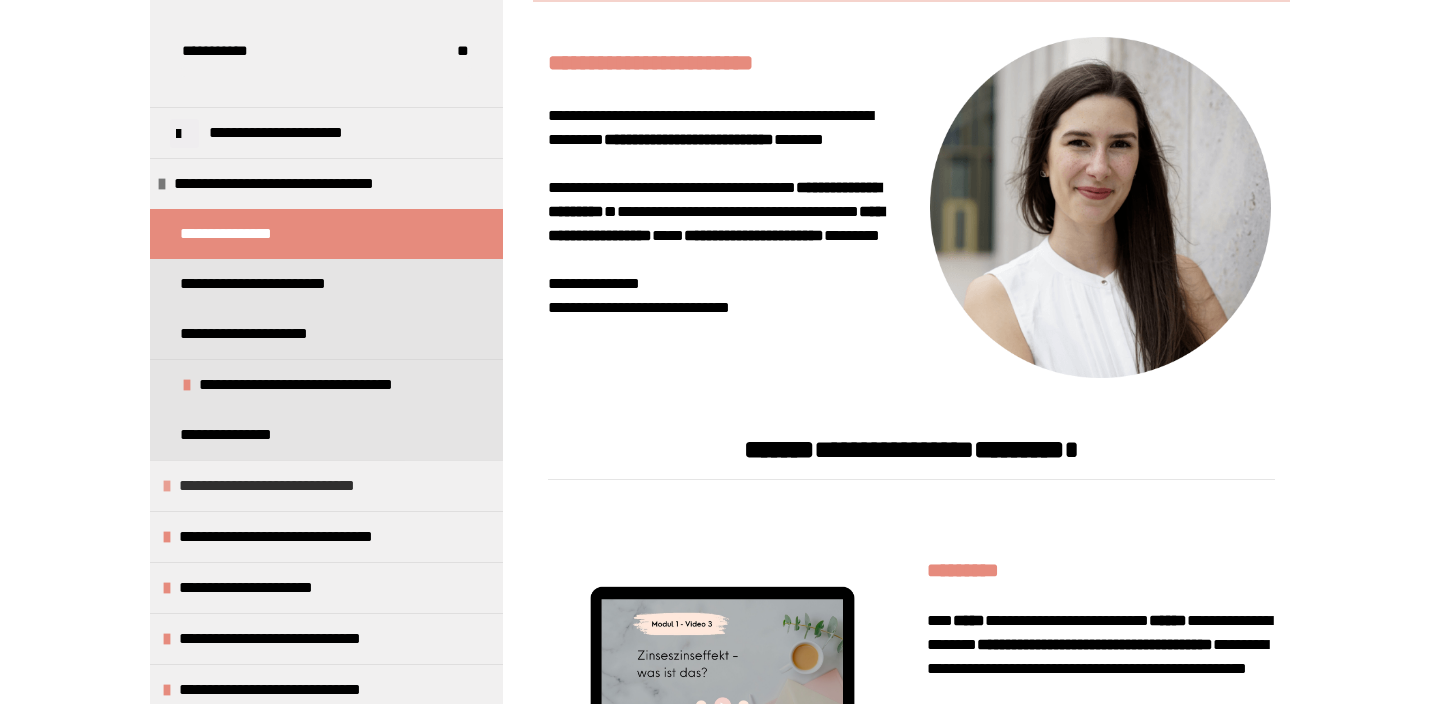 click on "**********" at bounding box center [288, 486] 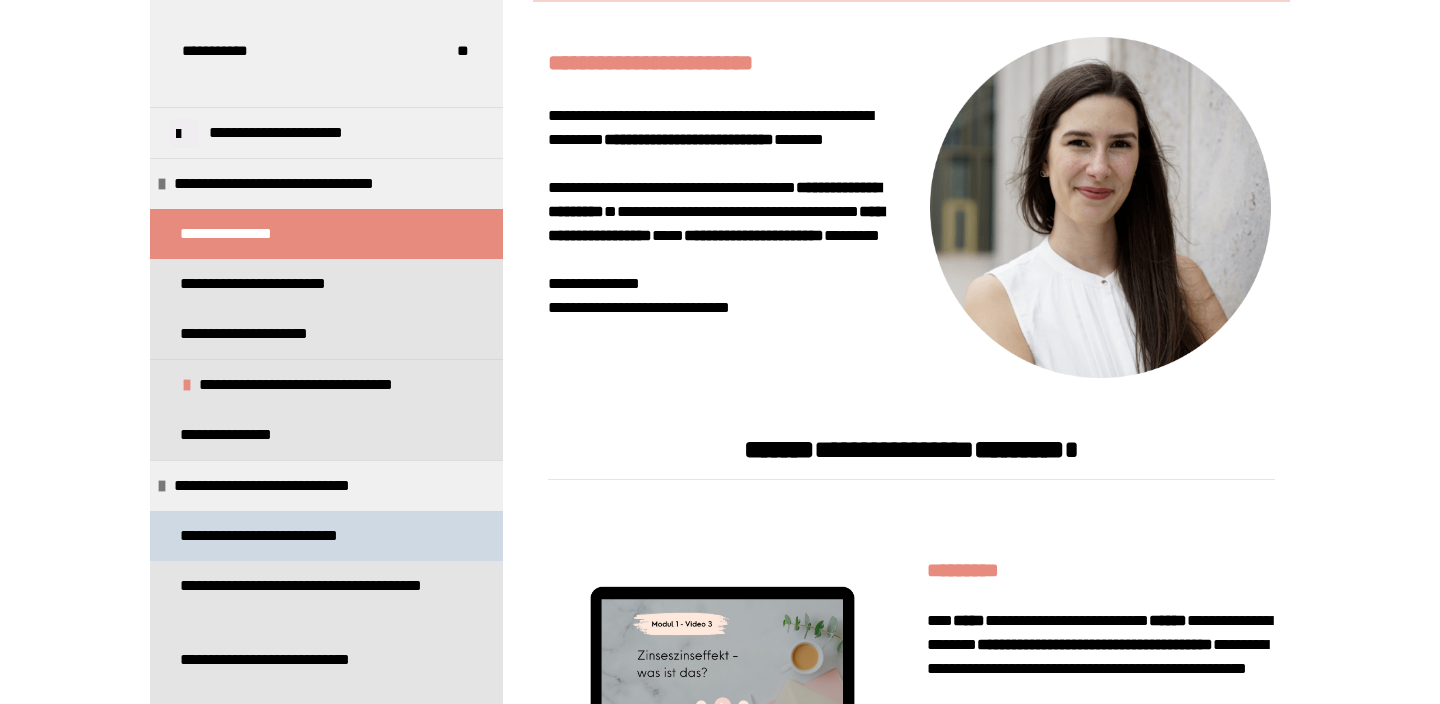 click on "**********" at bounding box center [277, 536] 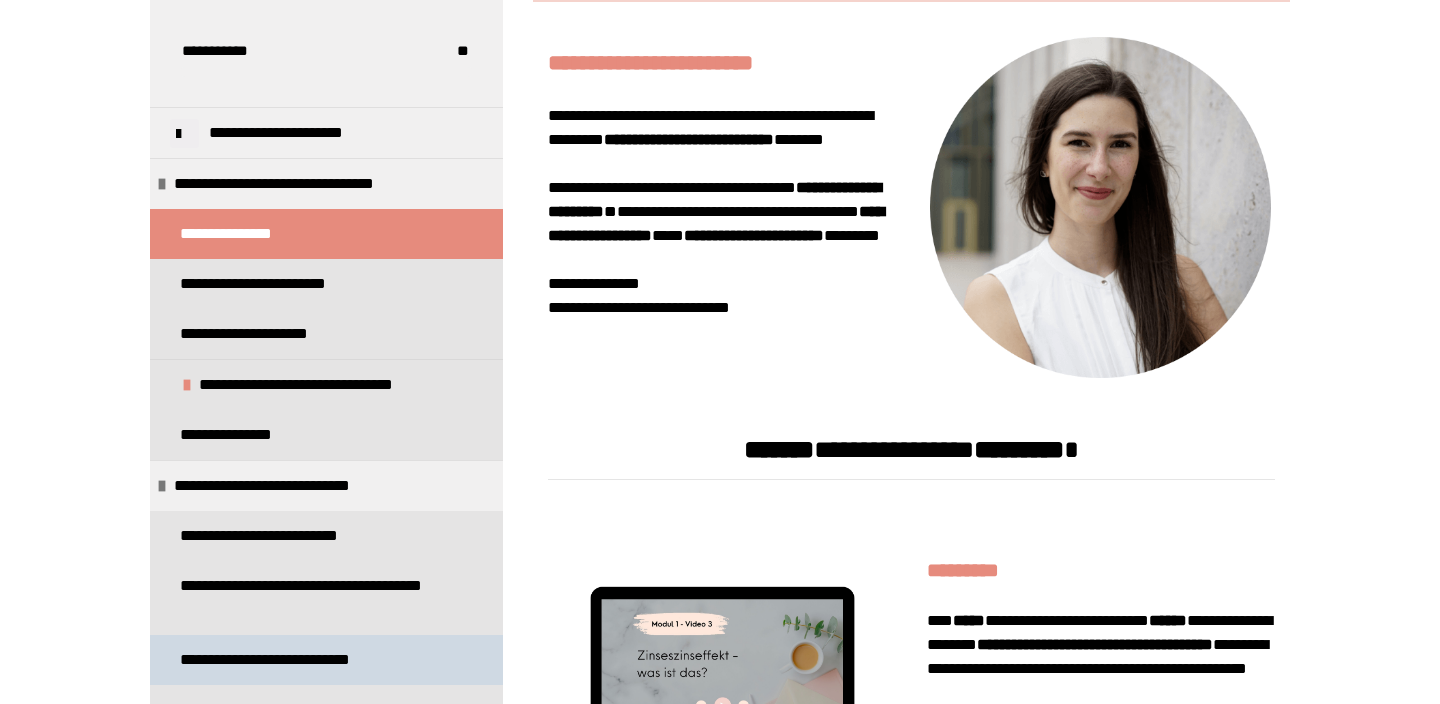 scroll, scrollTop: 270, scrollLeft: 0, axis: vertical 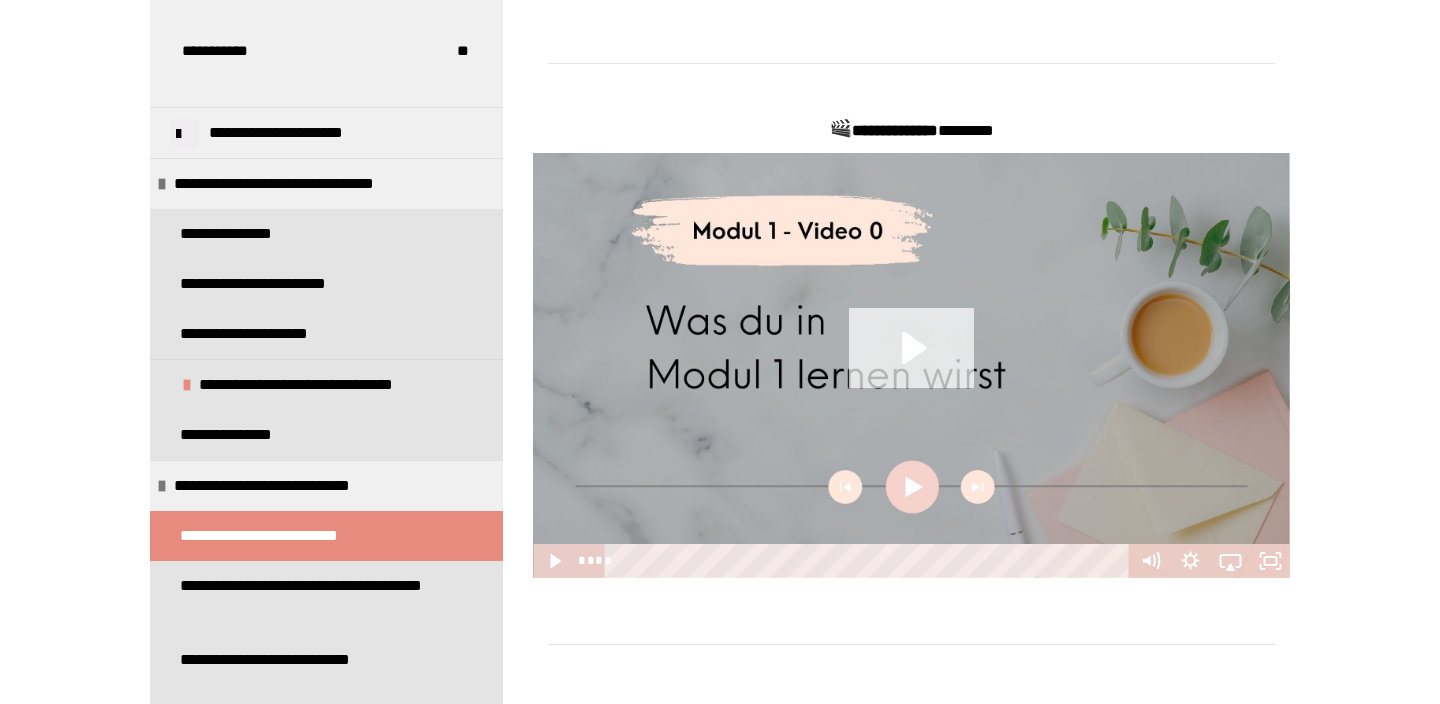 click 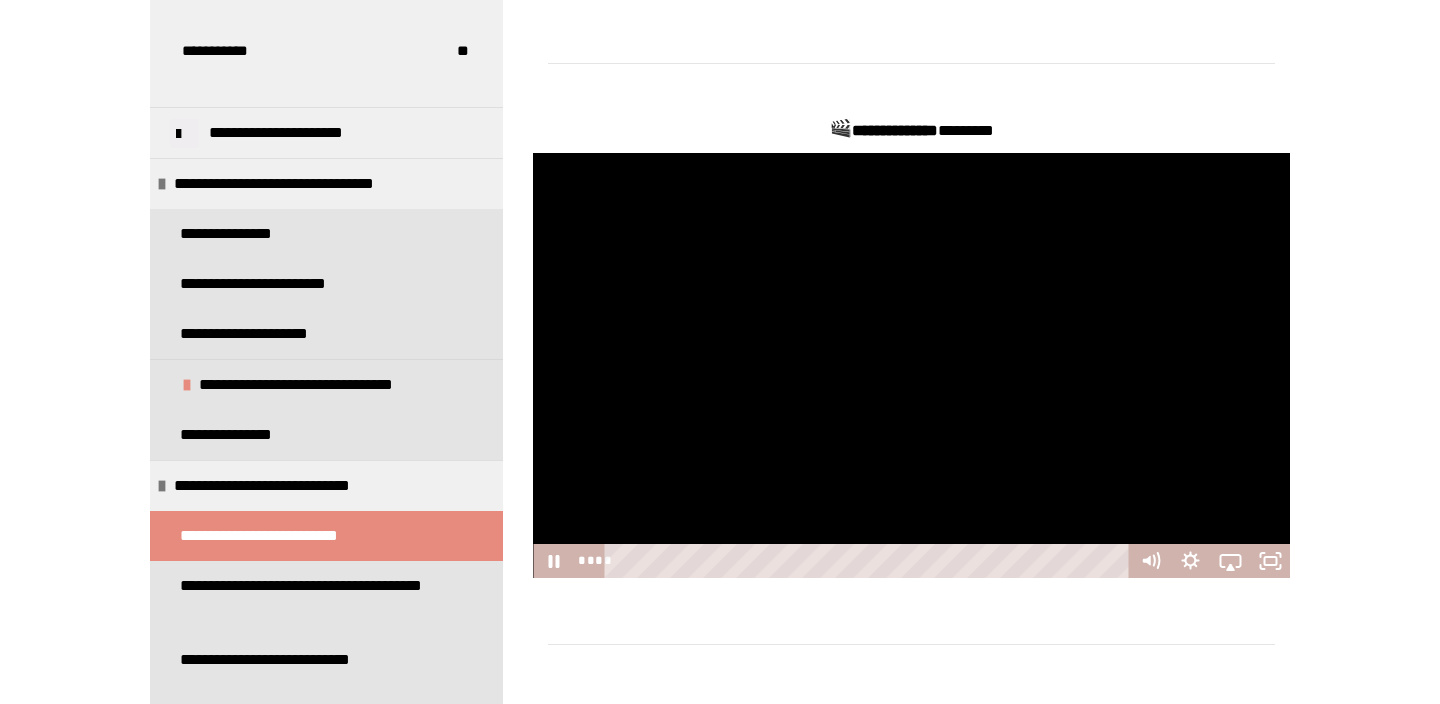 click at bounding box center (911, 366) 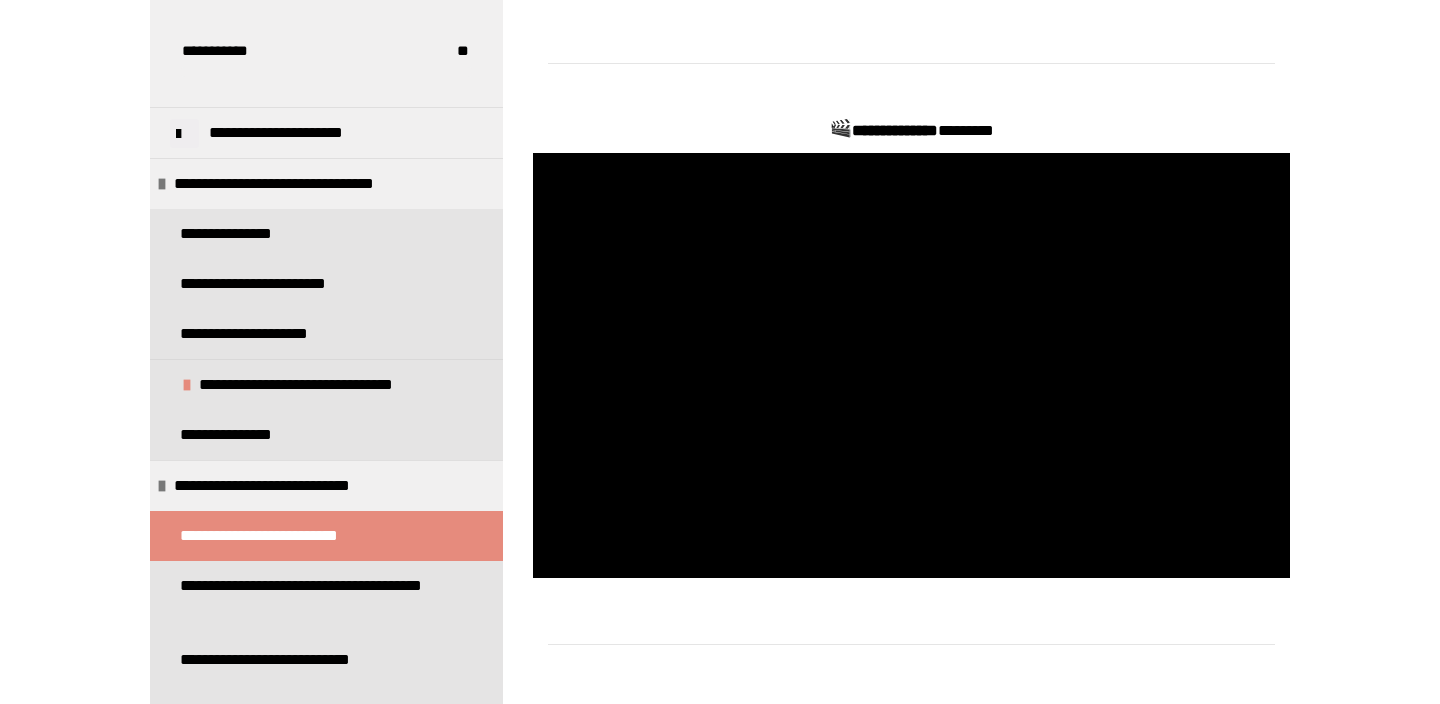 click at bounding box center [911, 366] 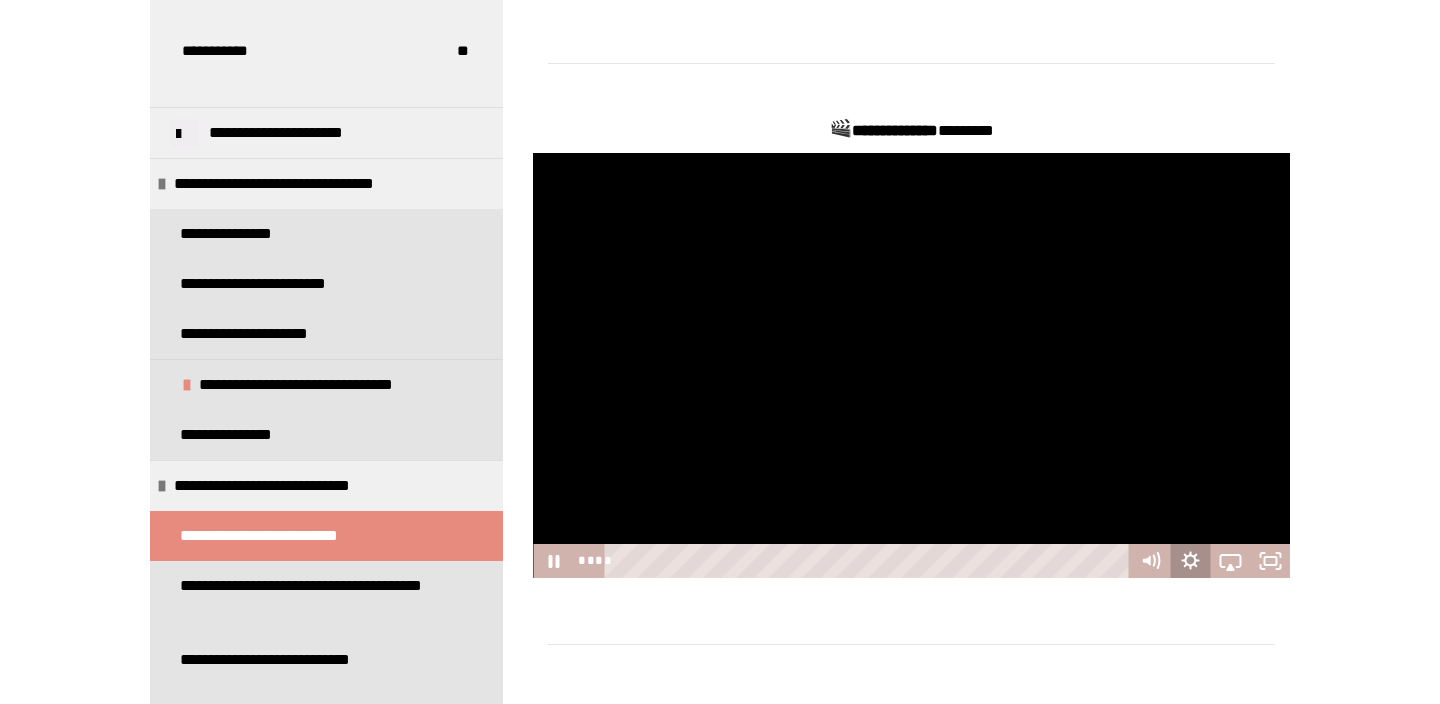 click 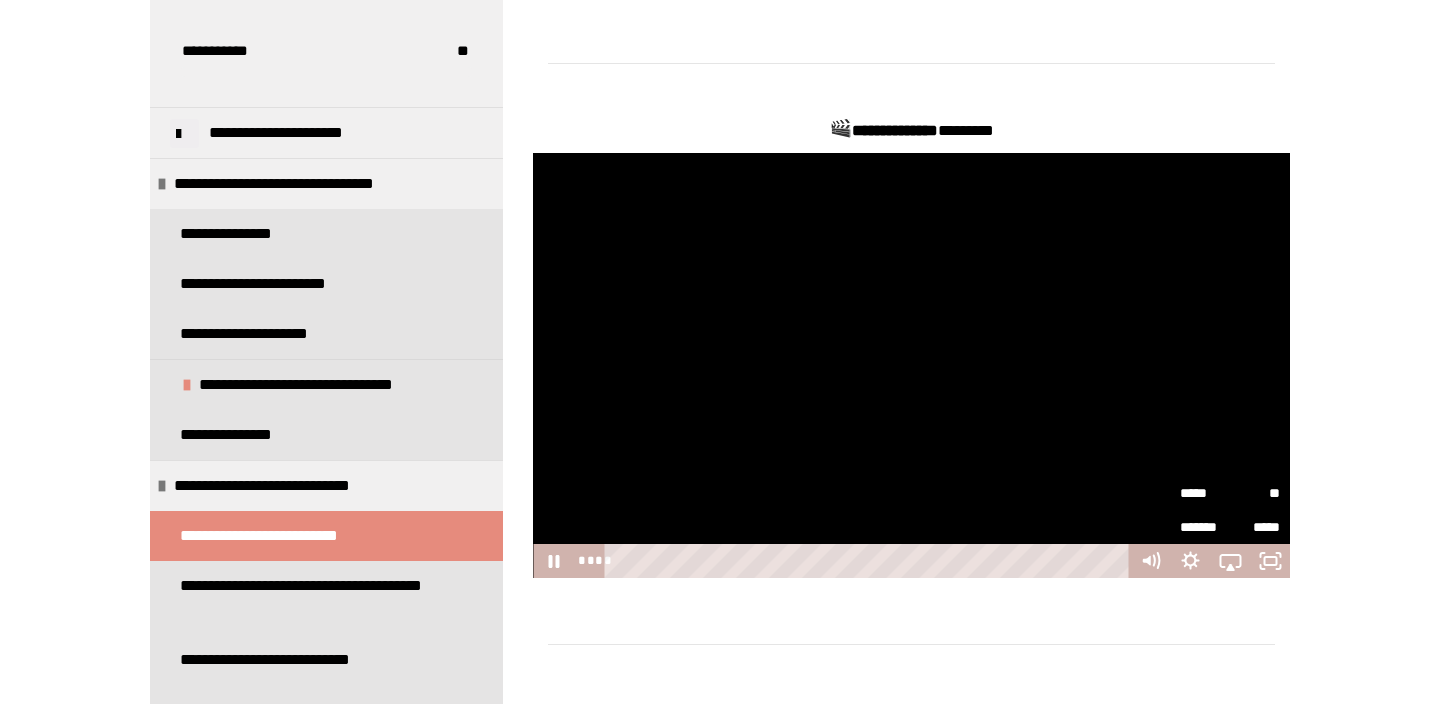 click on "*****" at bounding box center (1205, 493) 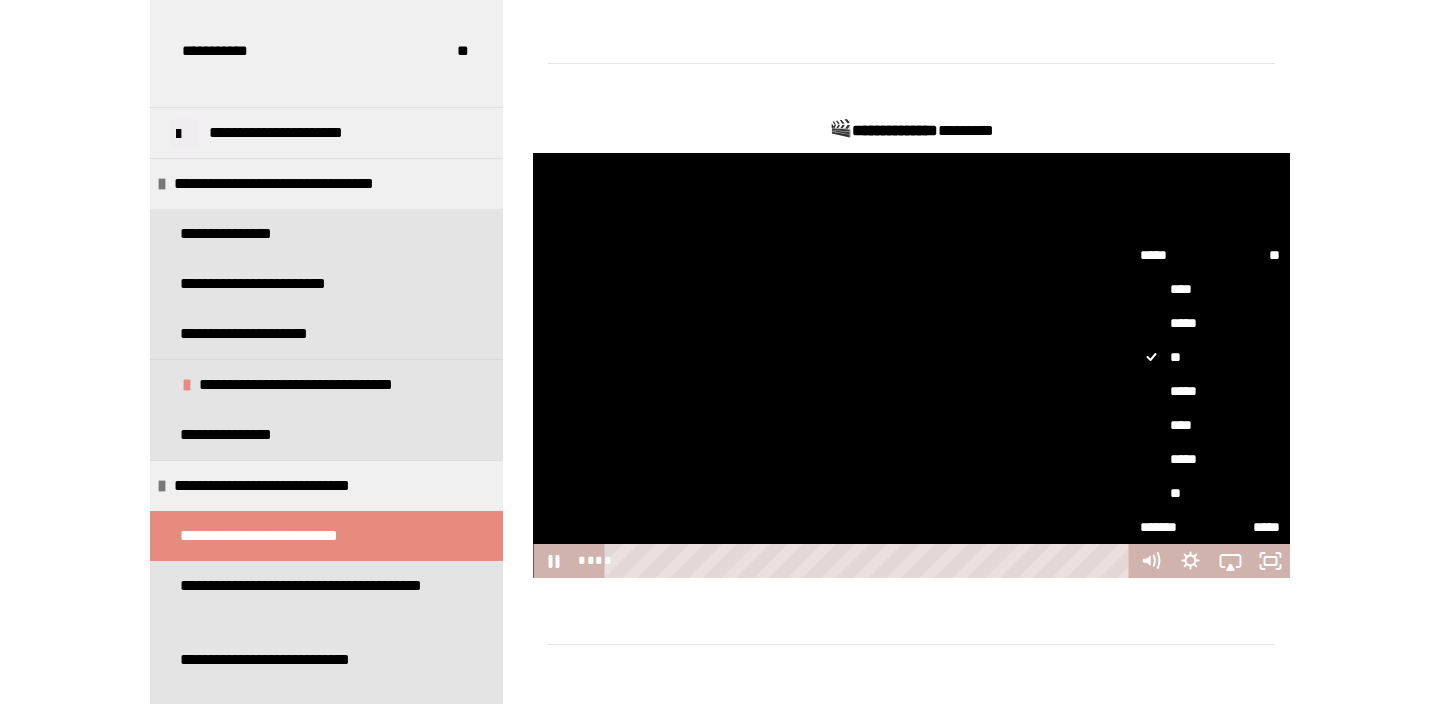 click on "****" at bounding box center [1210, 425] 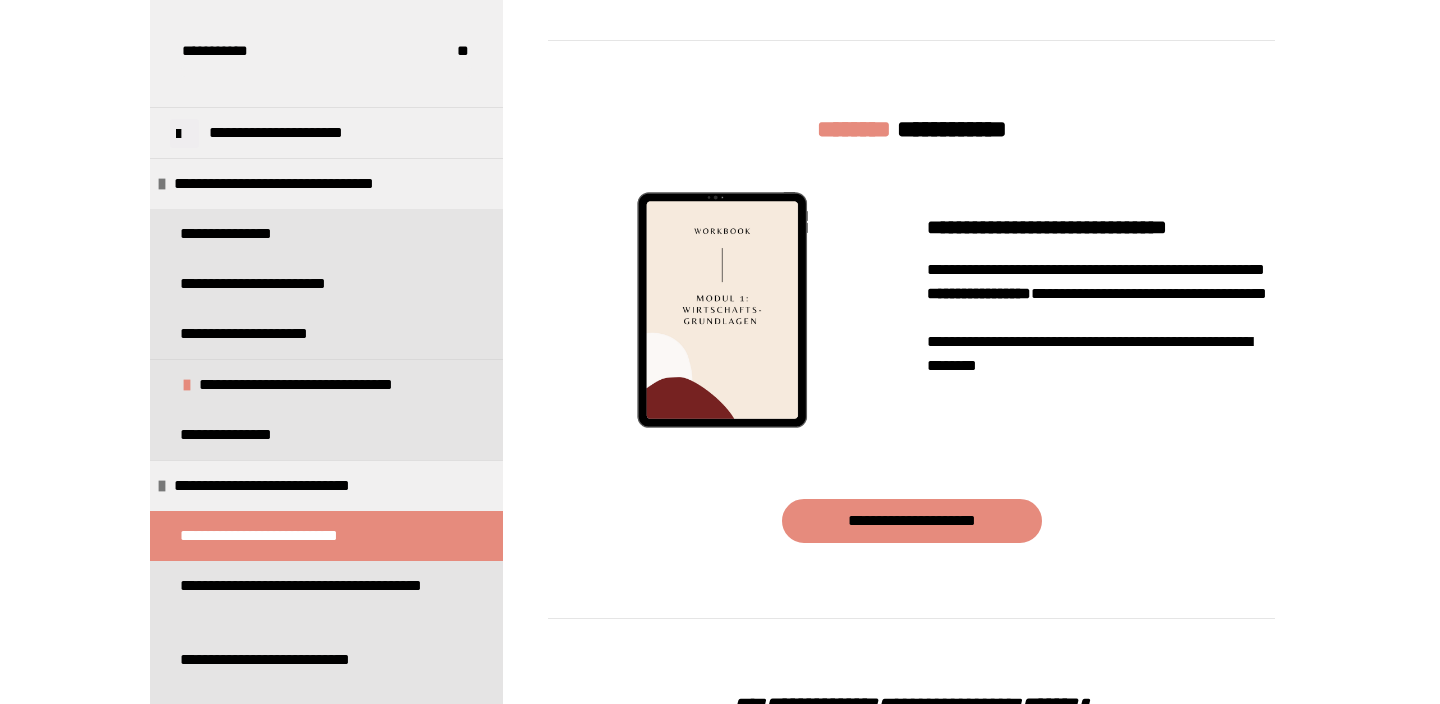 scroll, scrollTop: 1289, scrollLeft: 0, axis: vertical 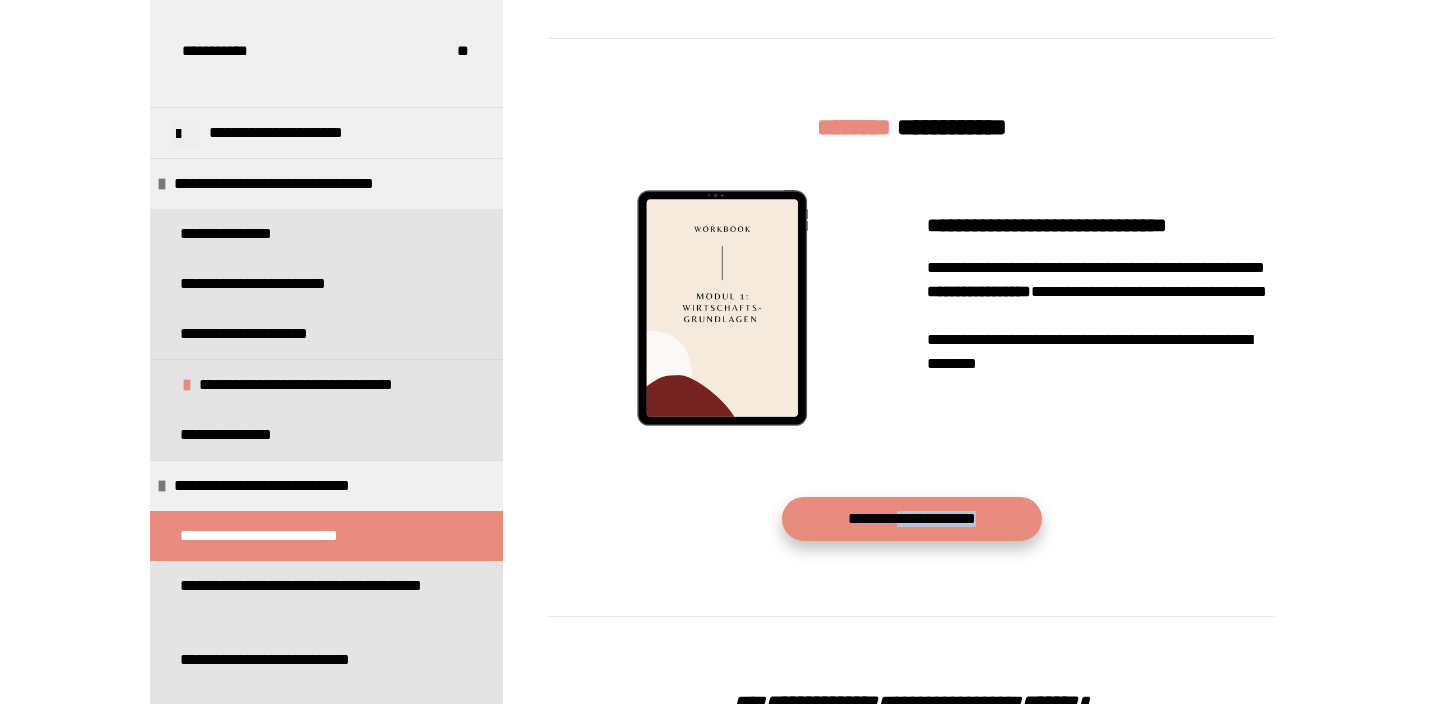 click on "**********" at bounding box center [912, 519] 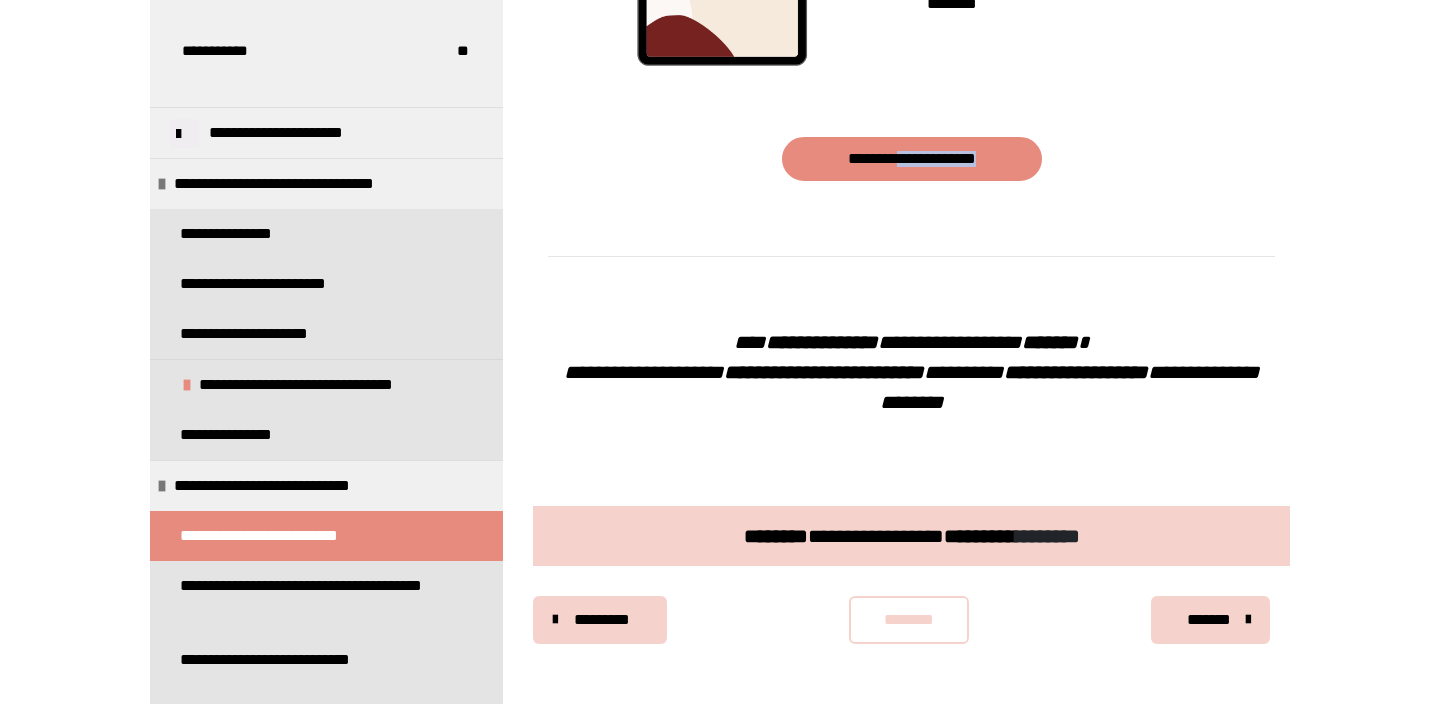 scroll, scrollTop: 1651, scrollLeft: 0, axis: vertical 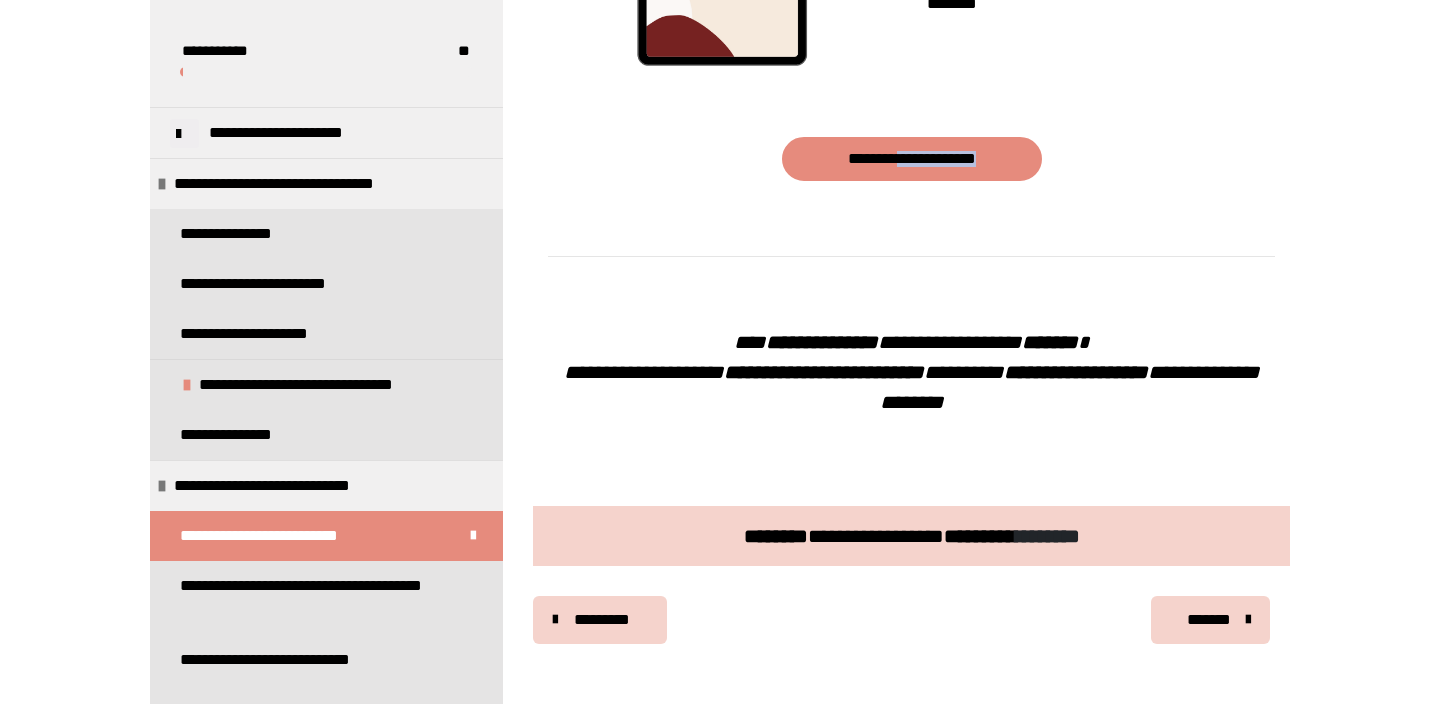 click on "*******" at bounding box center (1208, 620) 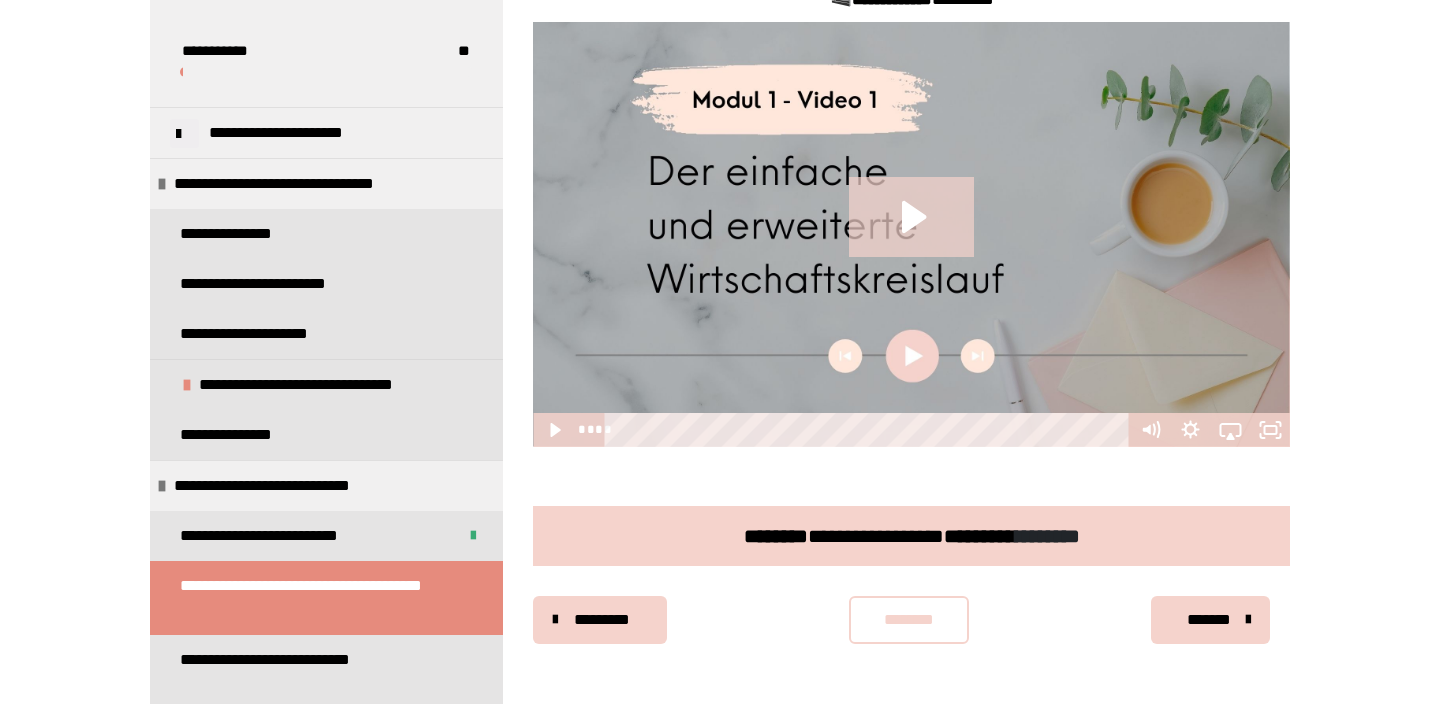 scroll, scrollTop: 810, scrollLeft: 0, axis: vertical 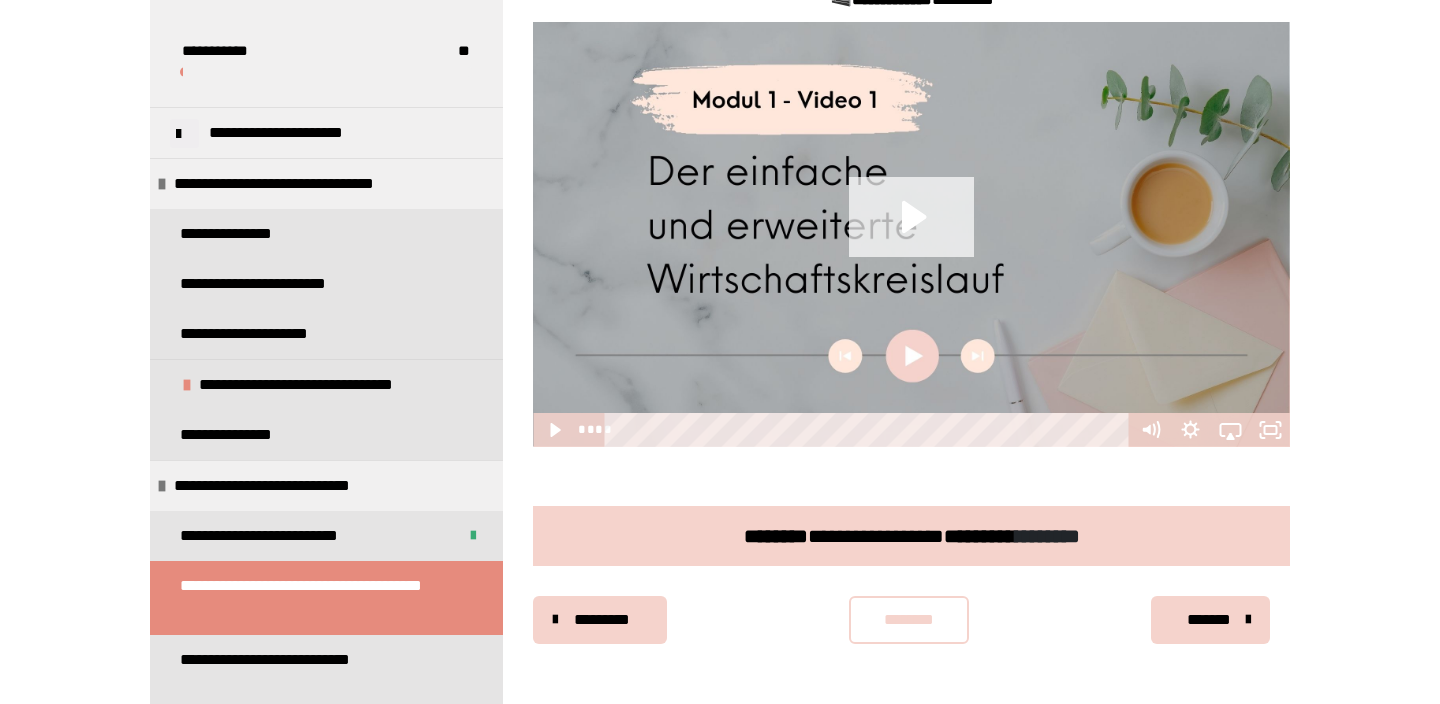 click 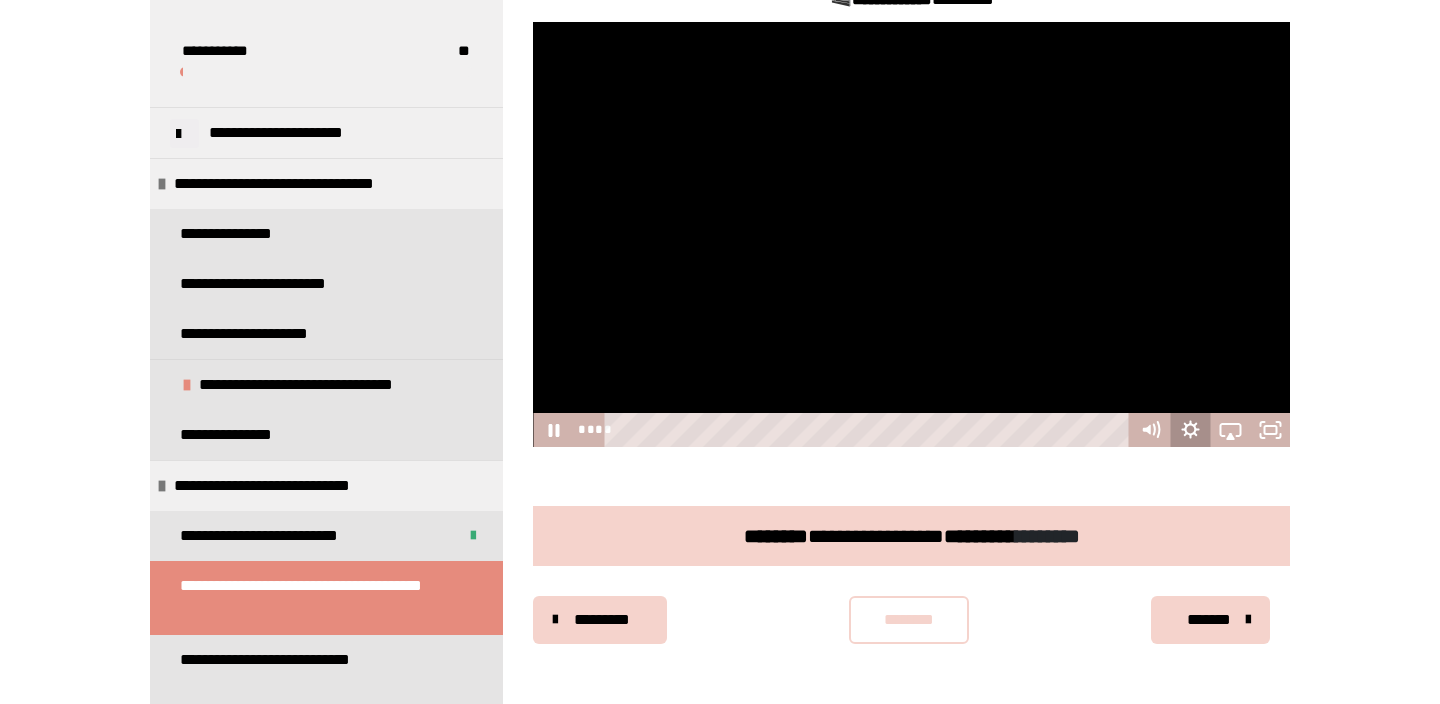 click 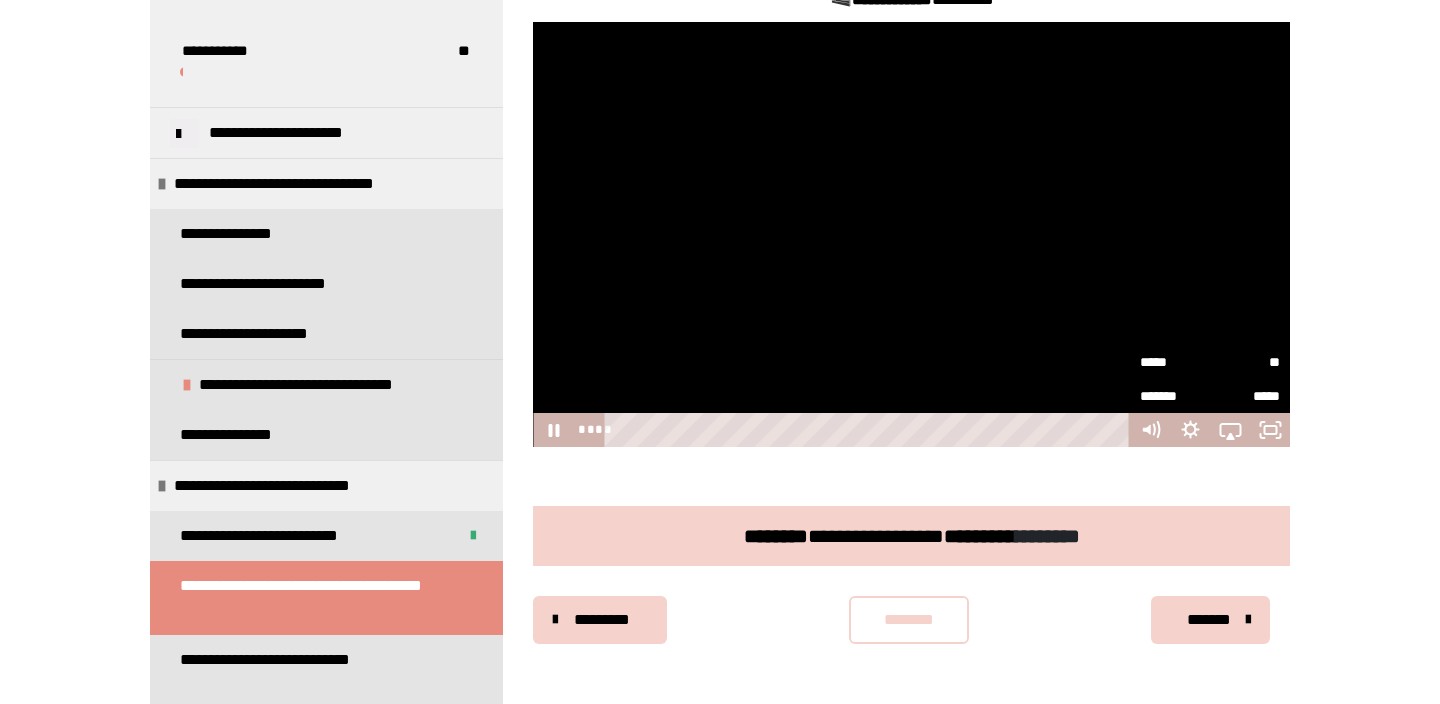 click on "*****" at bounding box center [1175, 362] 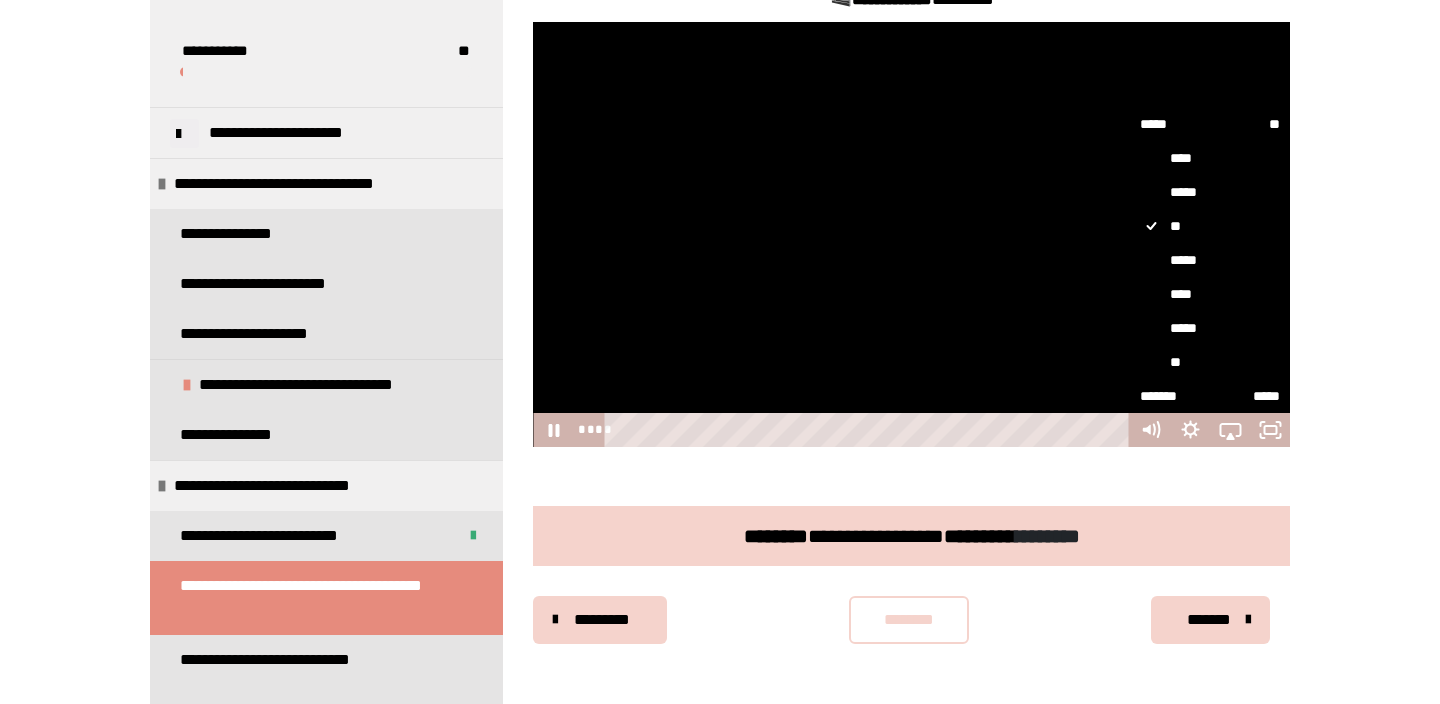 click on "*****" at bounding box center [1210, 260] 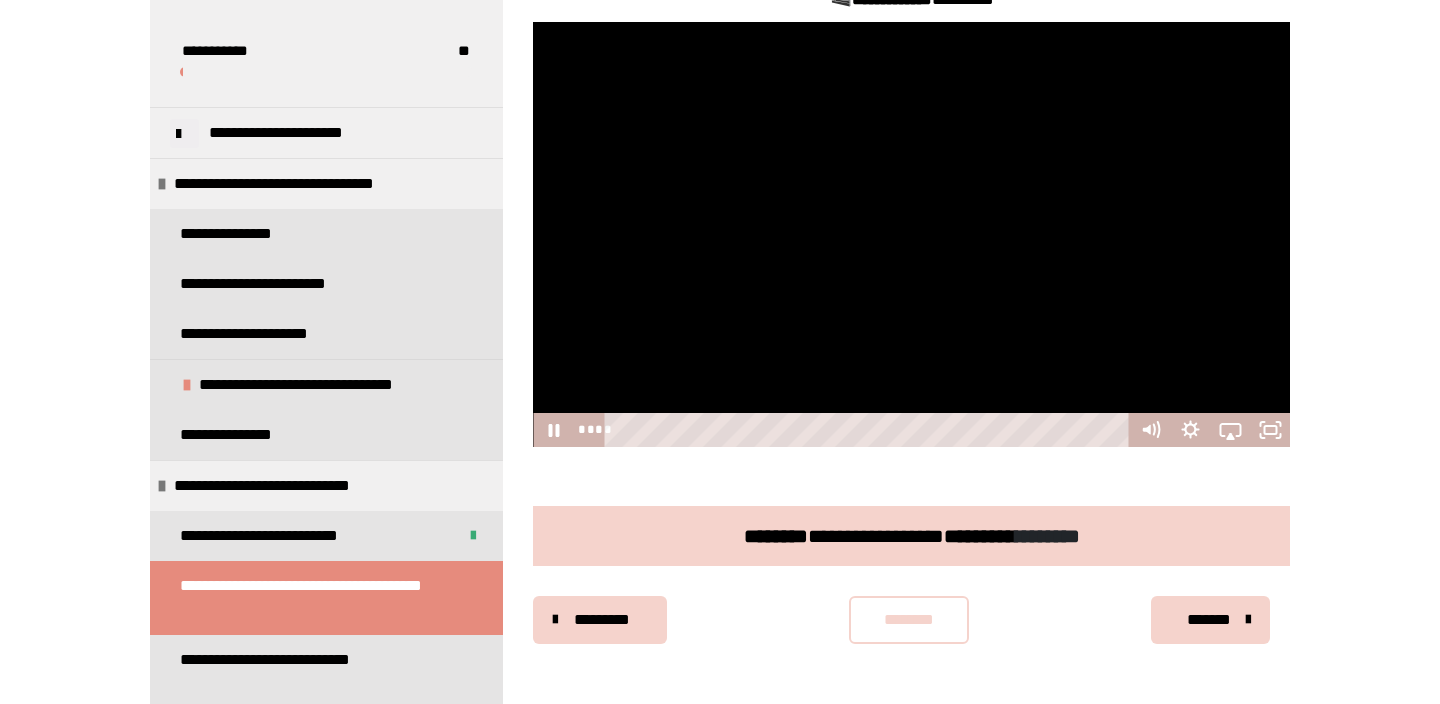 click at bounding box center [911, 235] 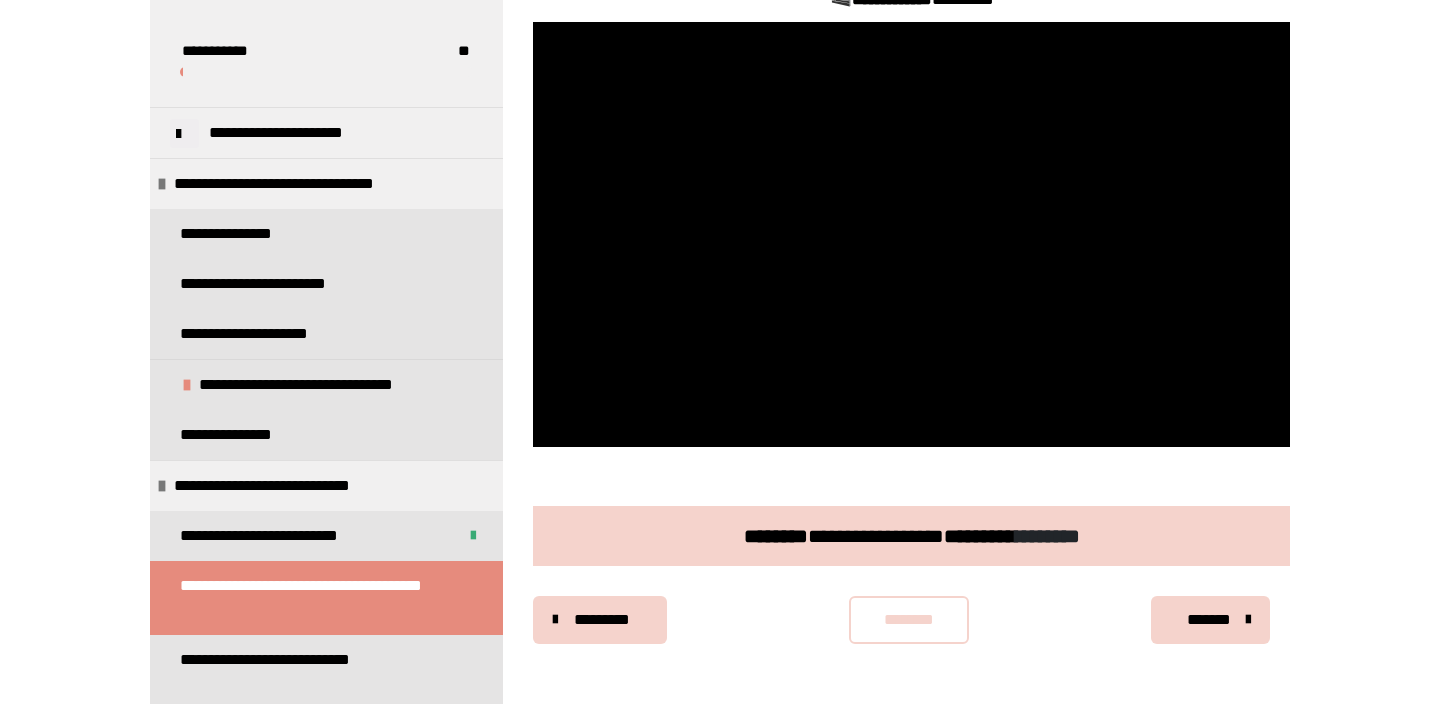 click at bounding box center [911, 235] 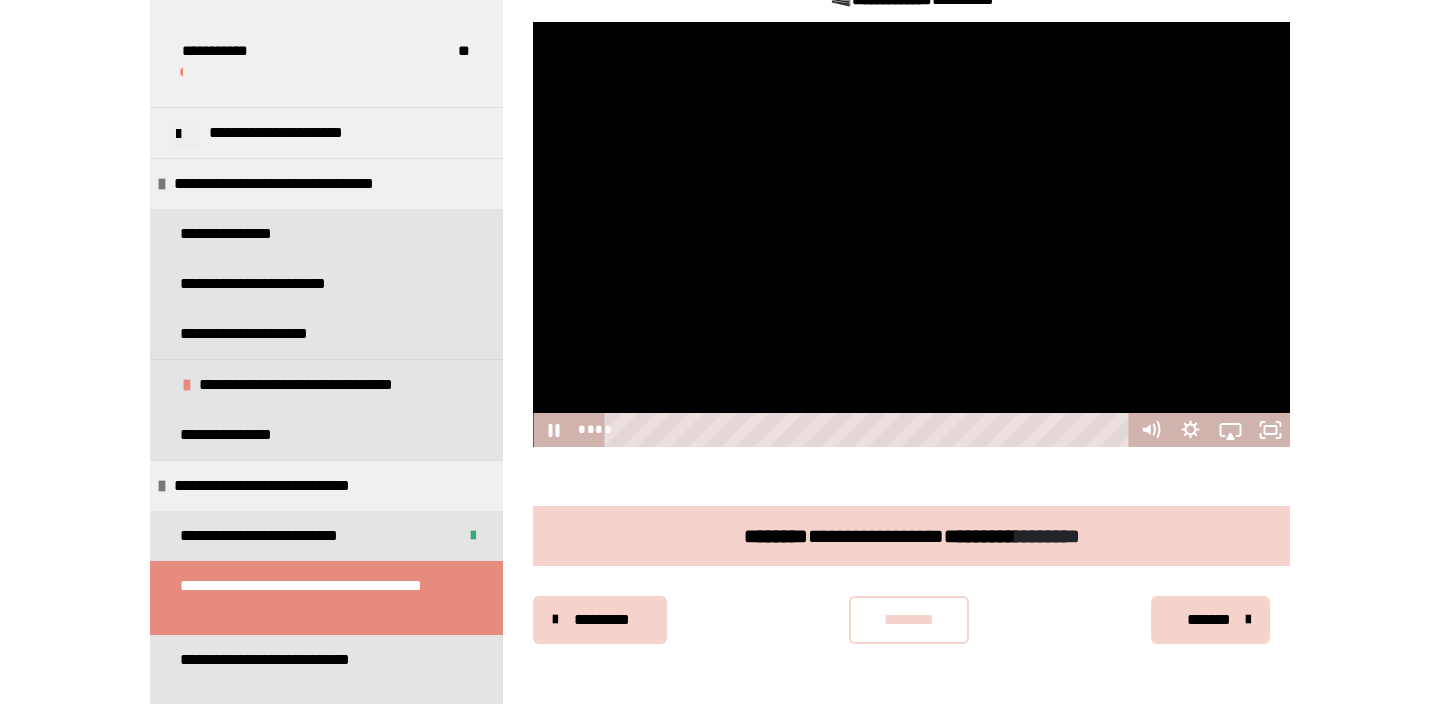 click at bounding box center (911, 235) 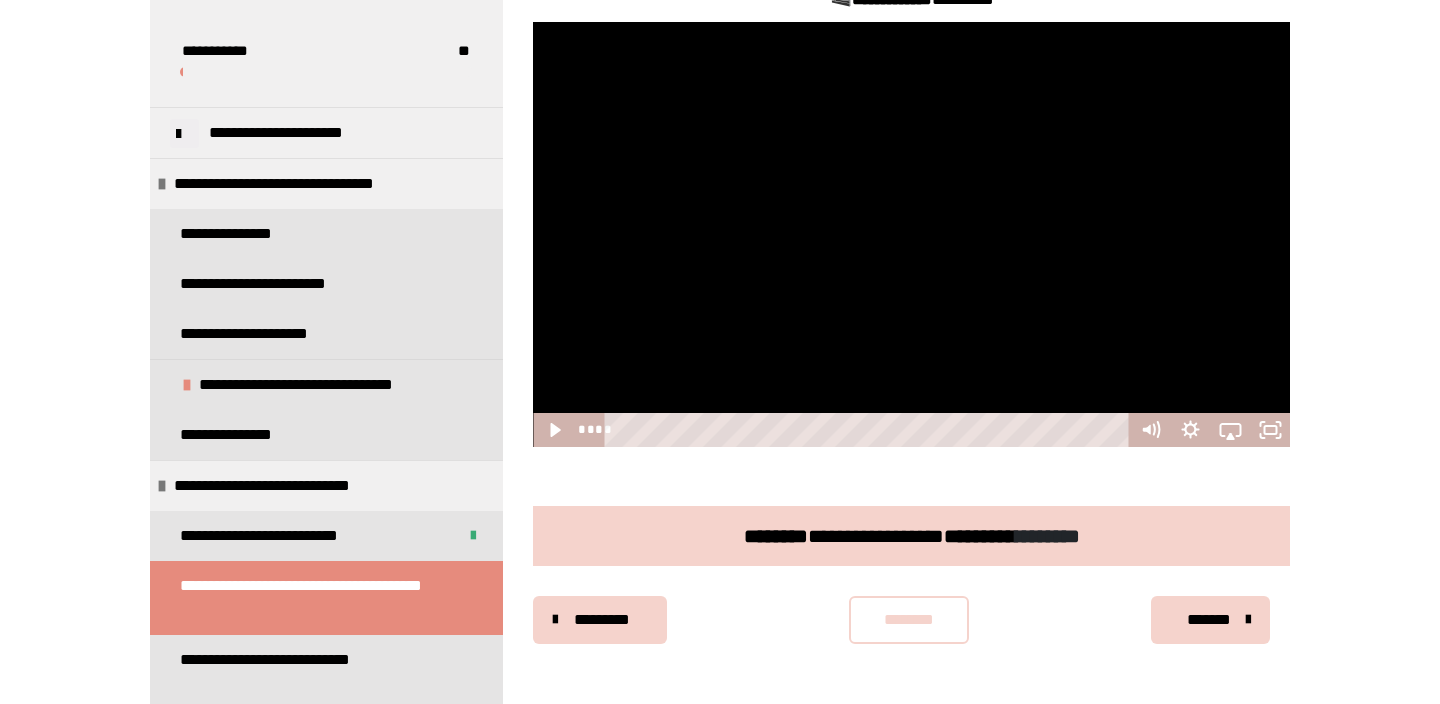 click at bounding box center [911, 235] 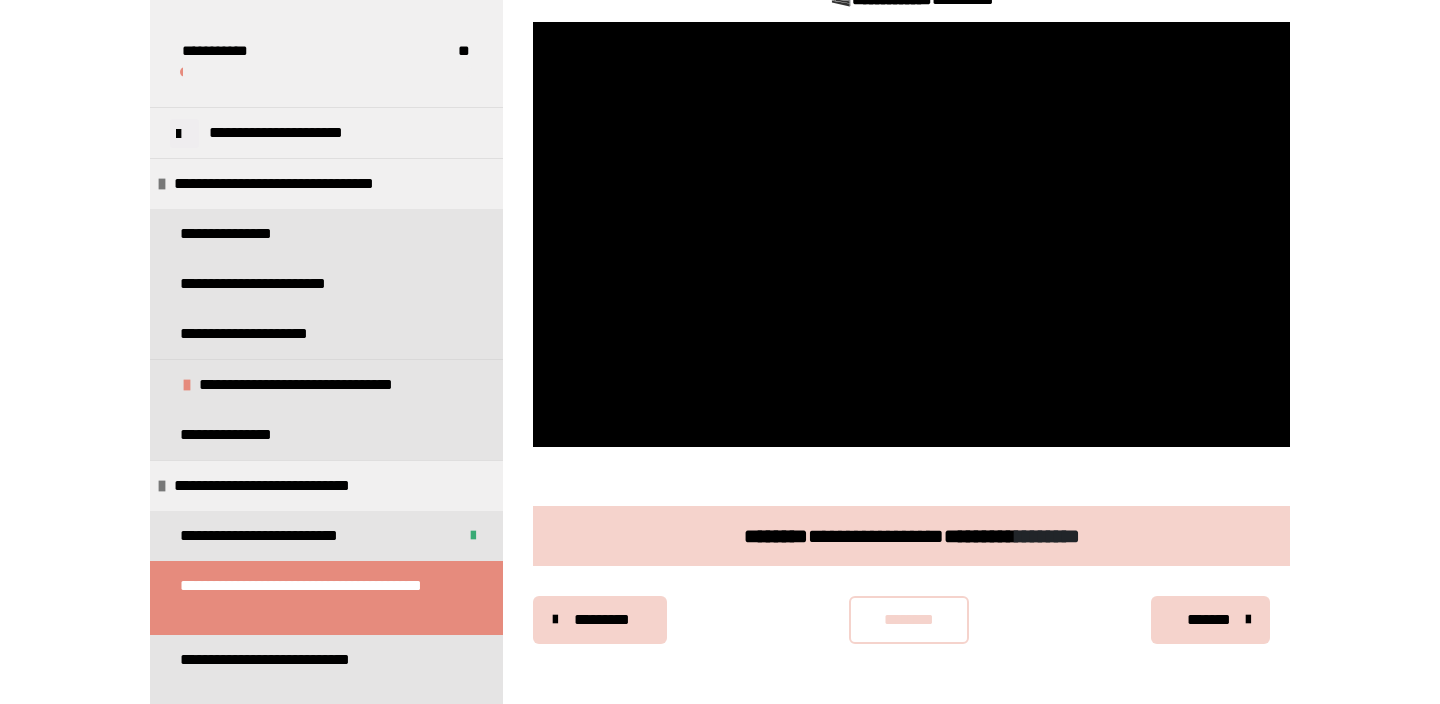 click on "********" at bounding box center [909, 620] 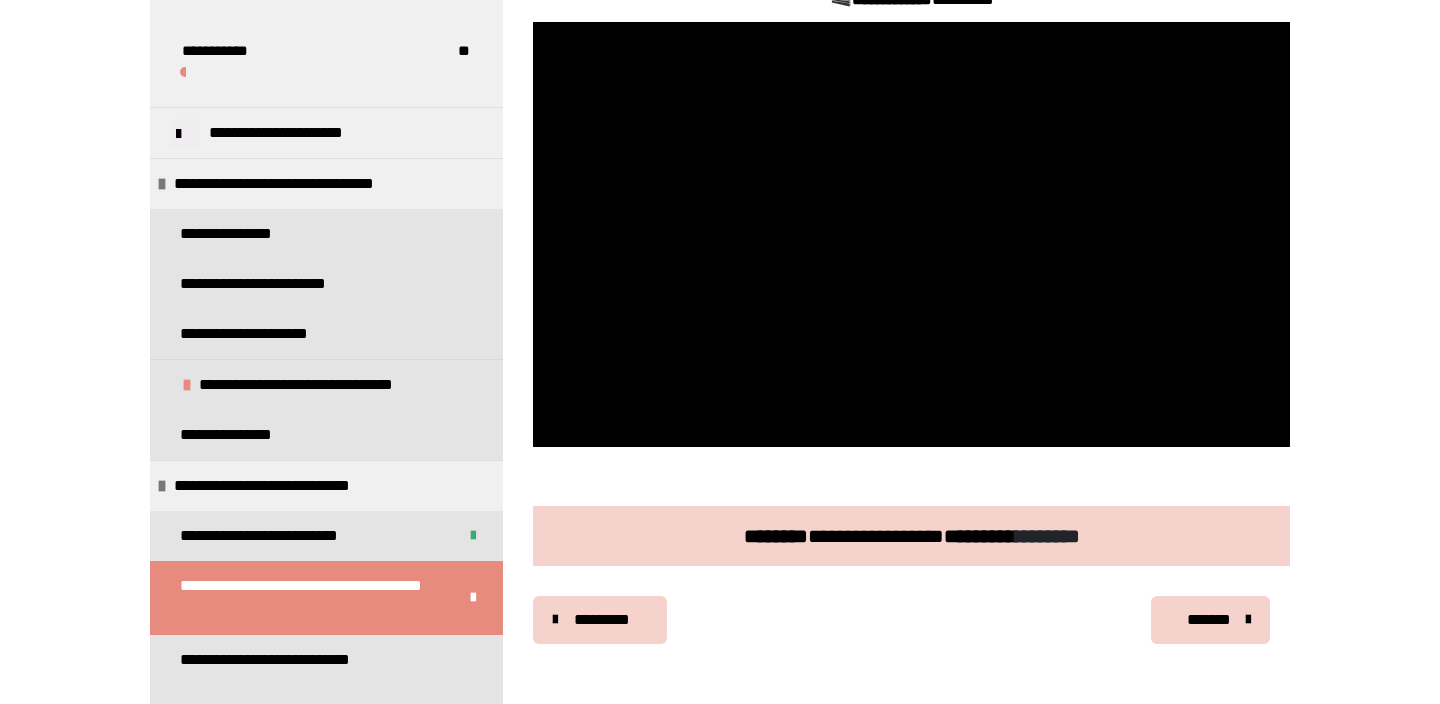 scroll, scrollTop: 810, scrollLeft: 0, axis: vertical 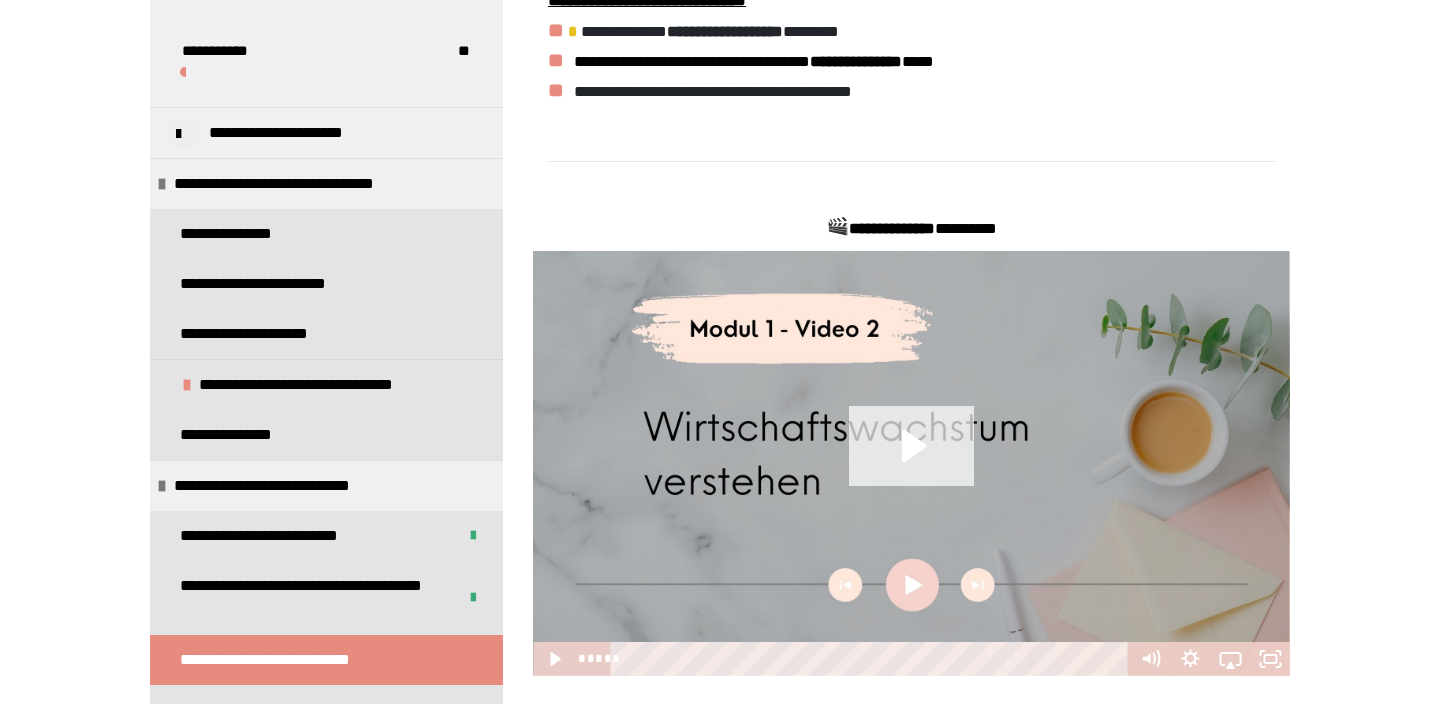 click 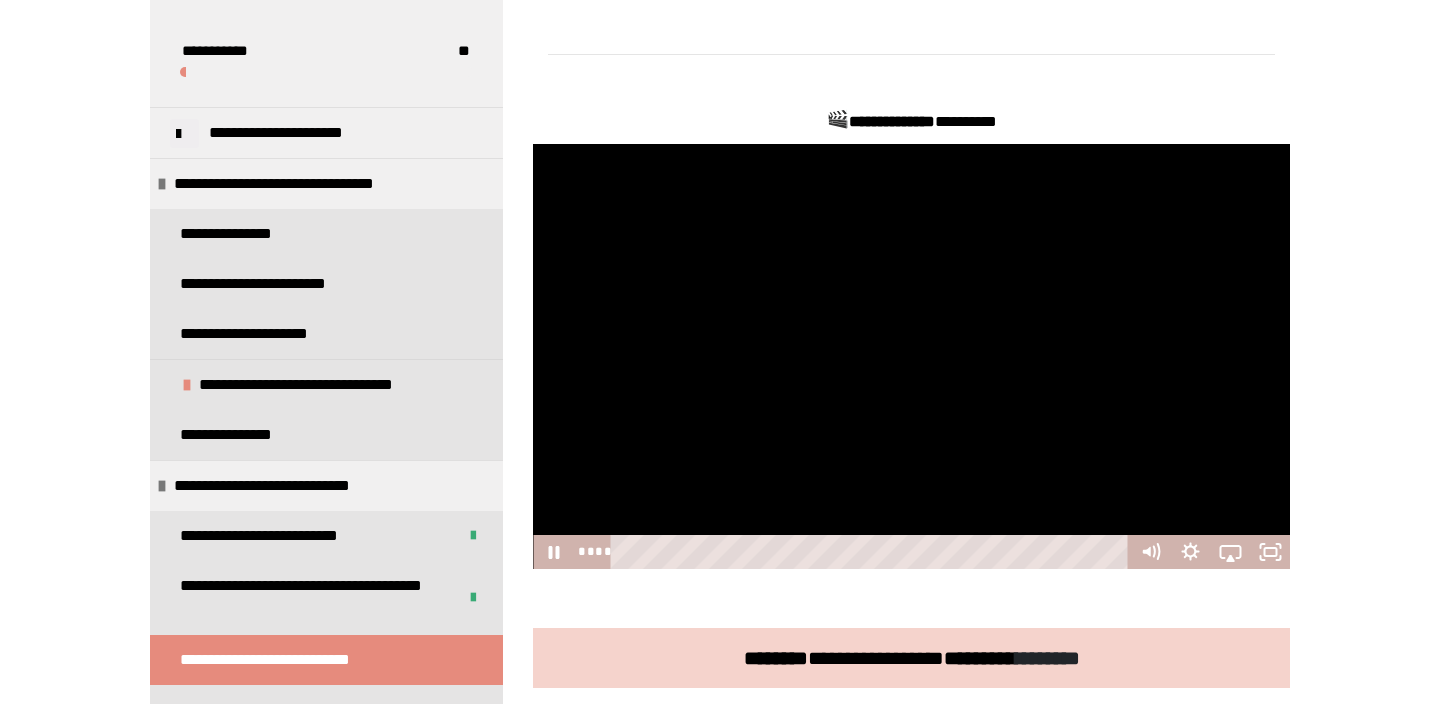 scroll, scrollTop: 711, scrollLeft: 0, axis: vertical 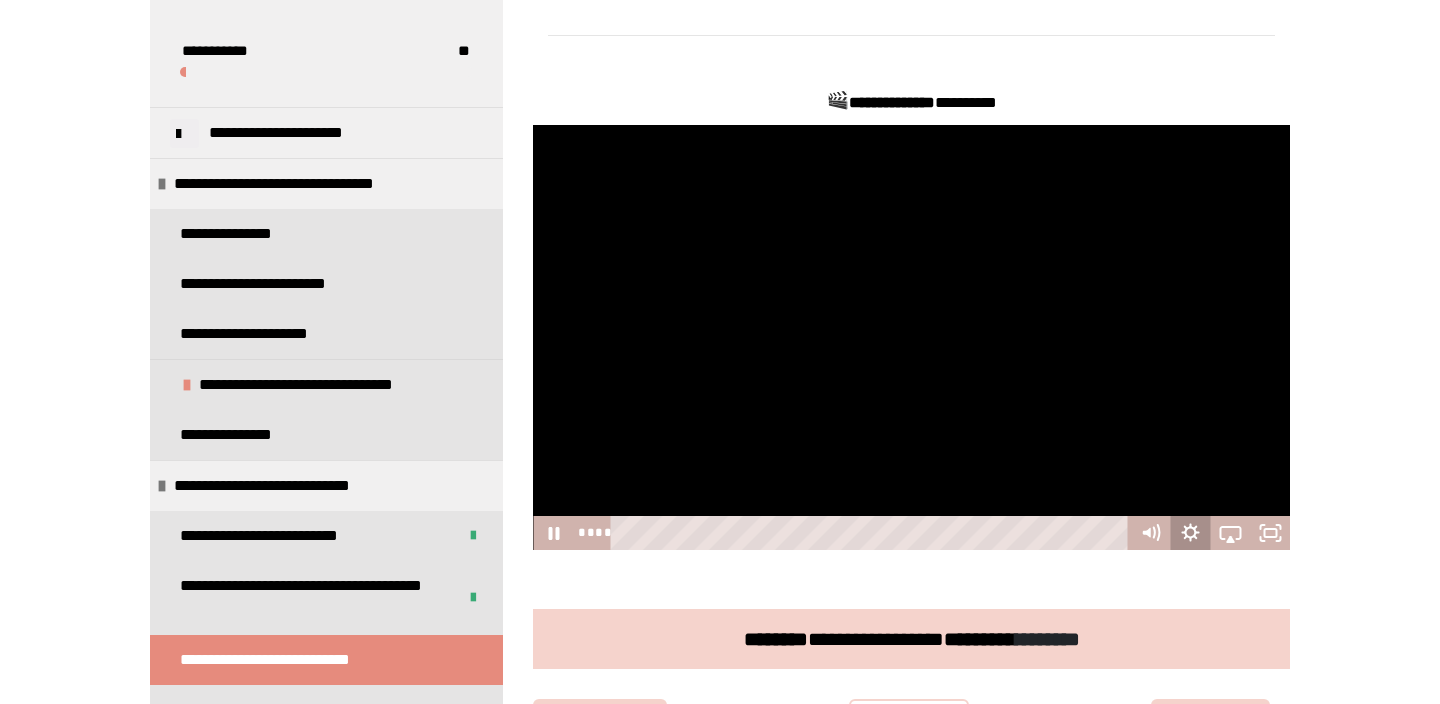 click 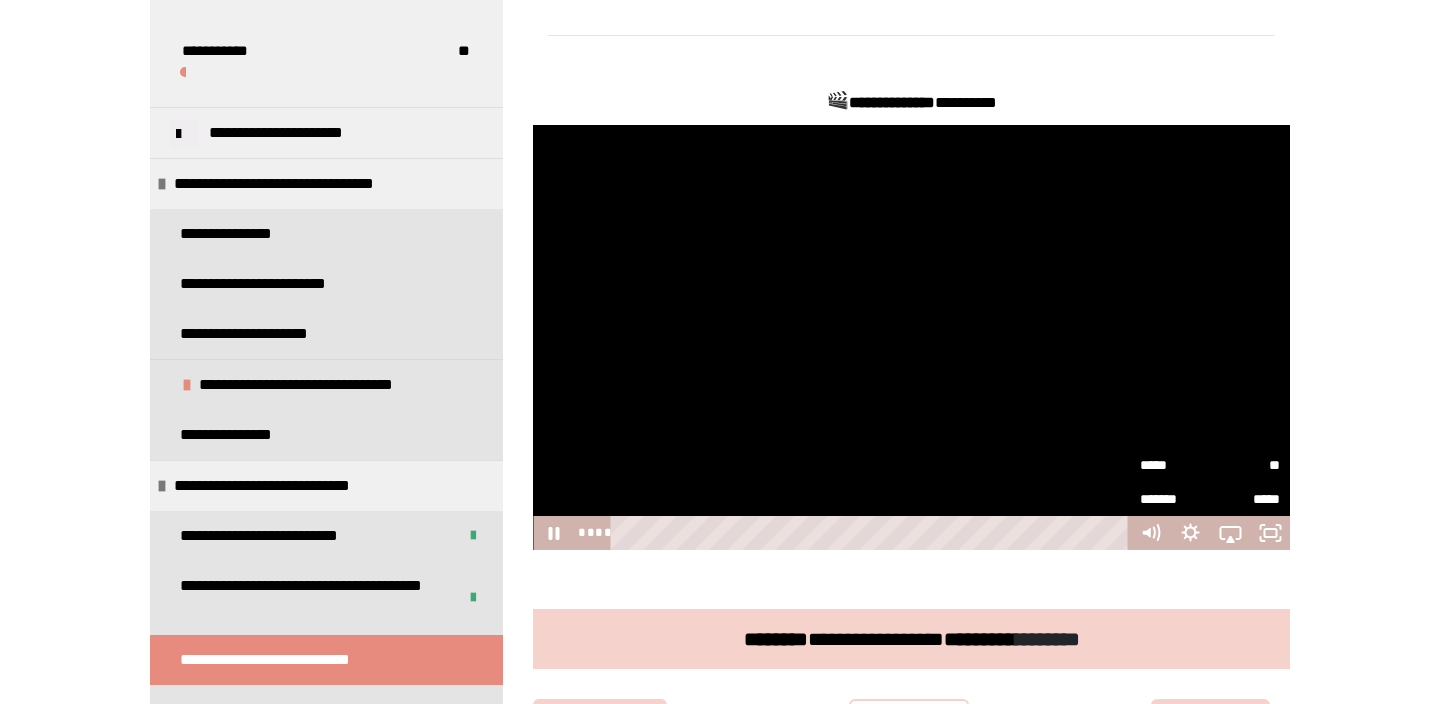 click on "*****" at bounding box center [1175, 464] 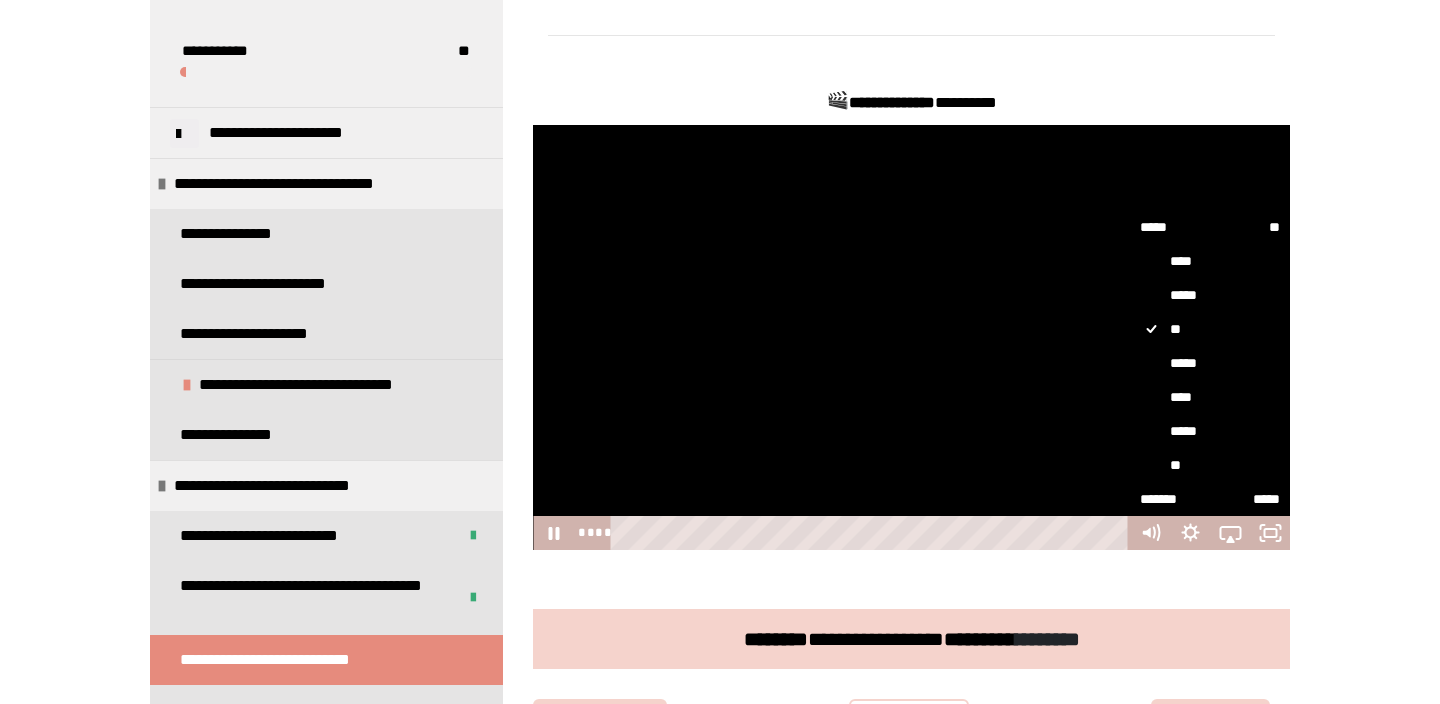 click on "*****" at bounding box center (1210, 363) 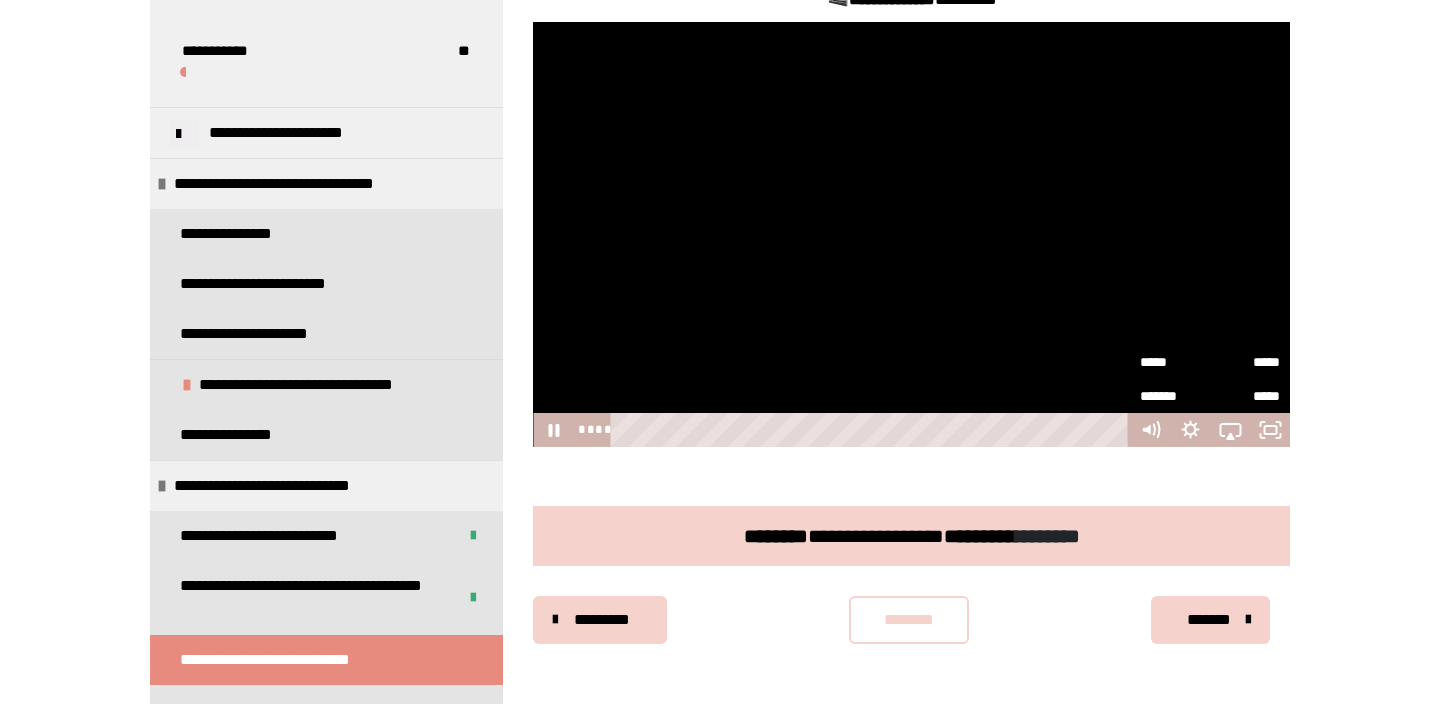 scroll, scrollTop: 816, scrollLeft: 0, axis: vertical 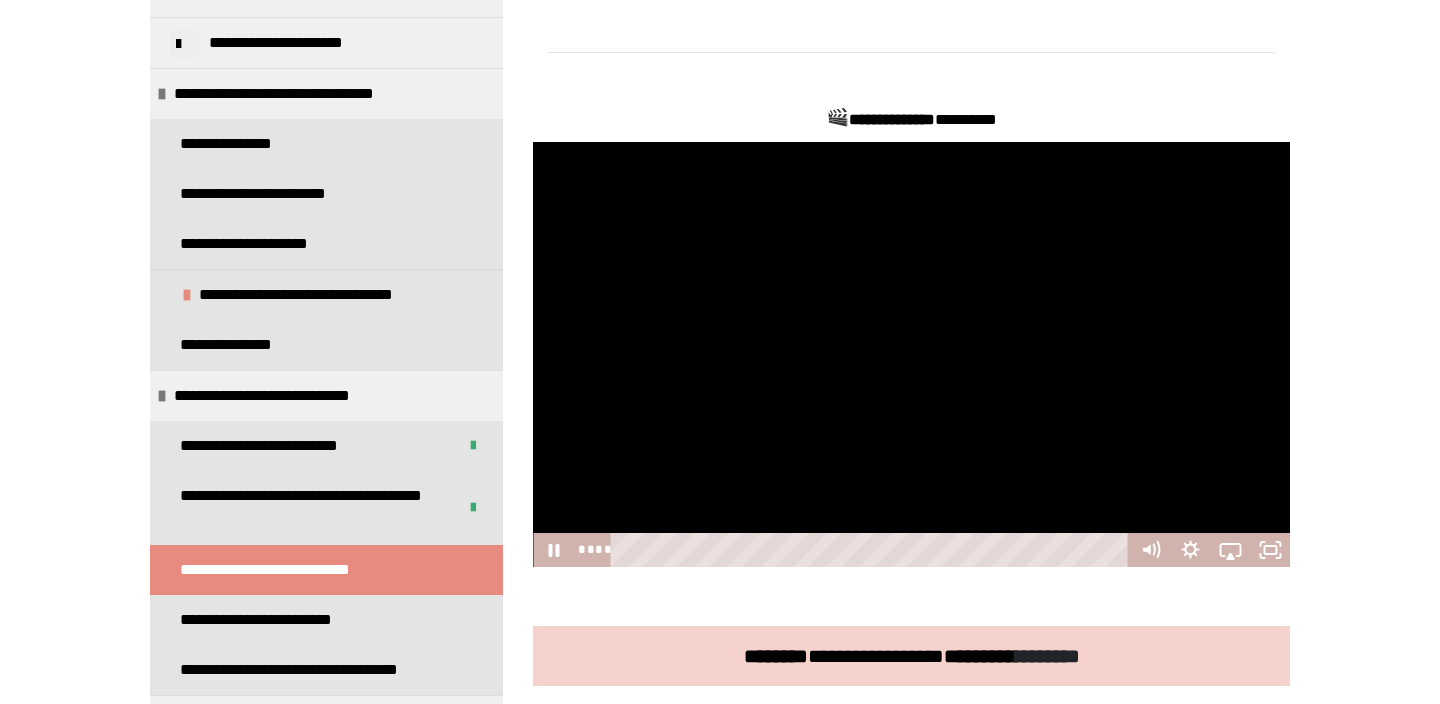 click at bounding box center [911, 355] 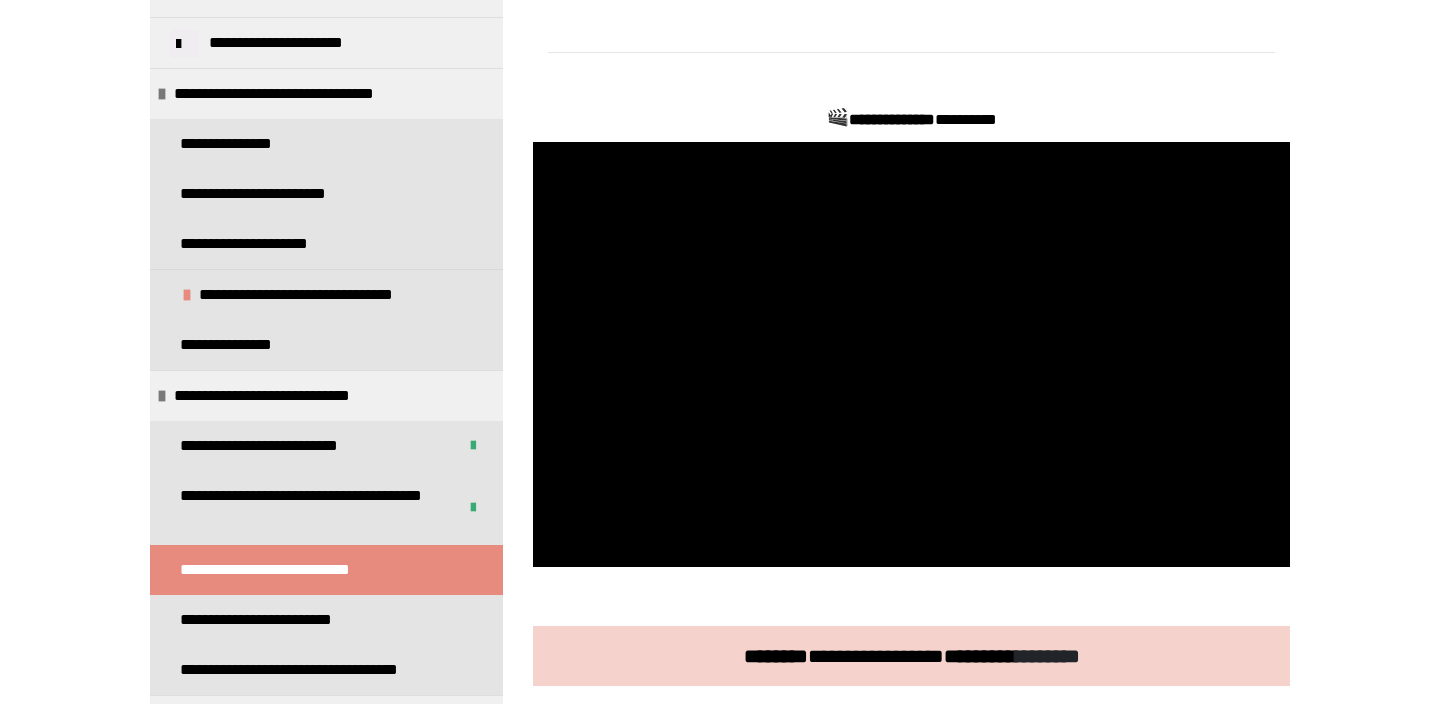 type 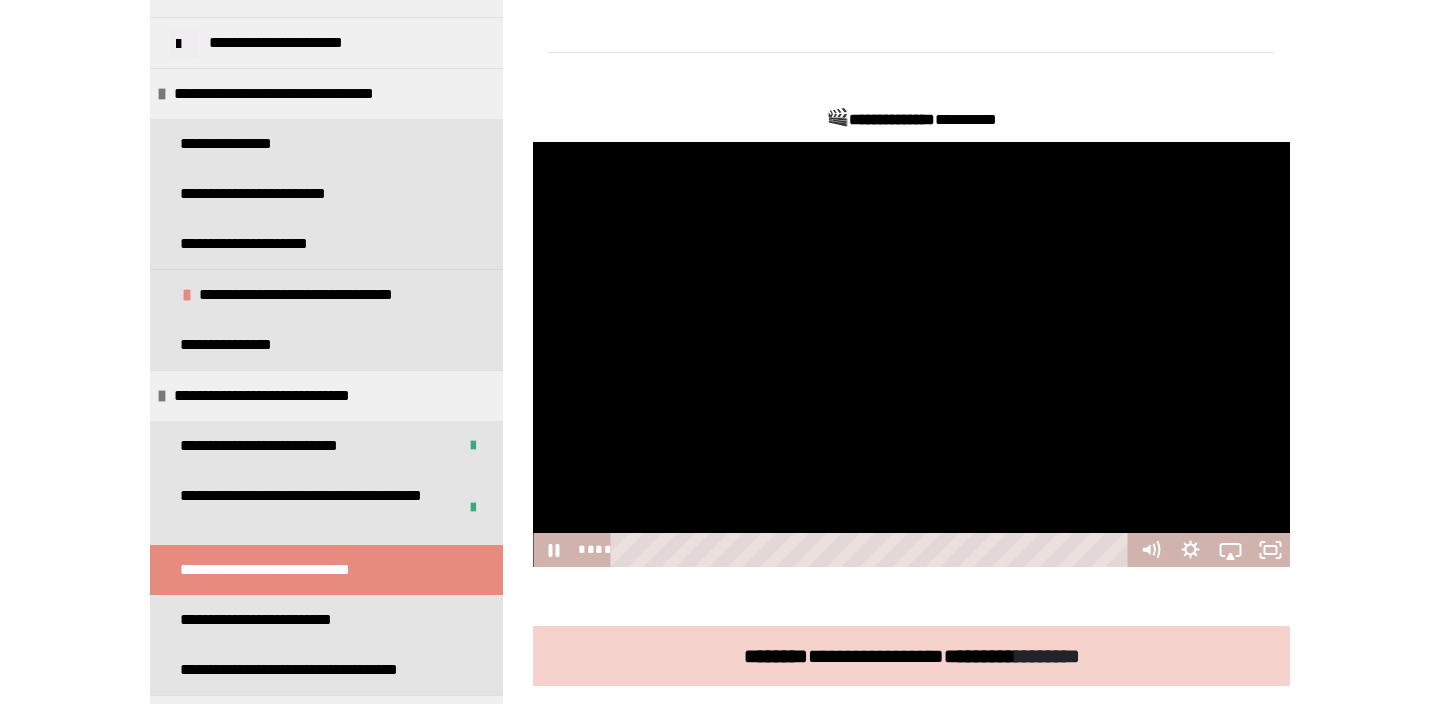 click at bounding box center (911, 355) 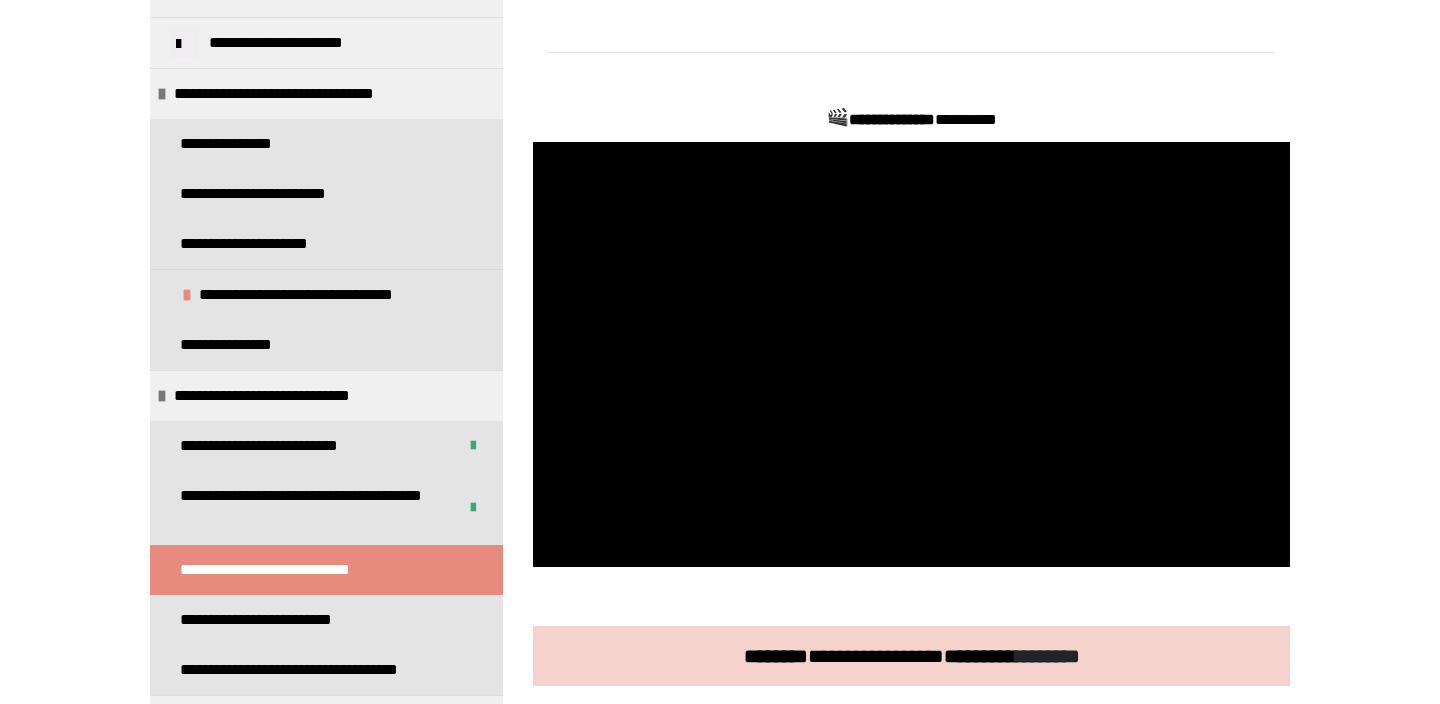 click at bounding box center [533, 142] 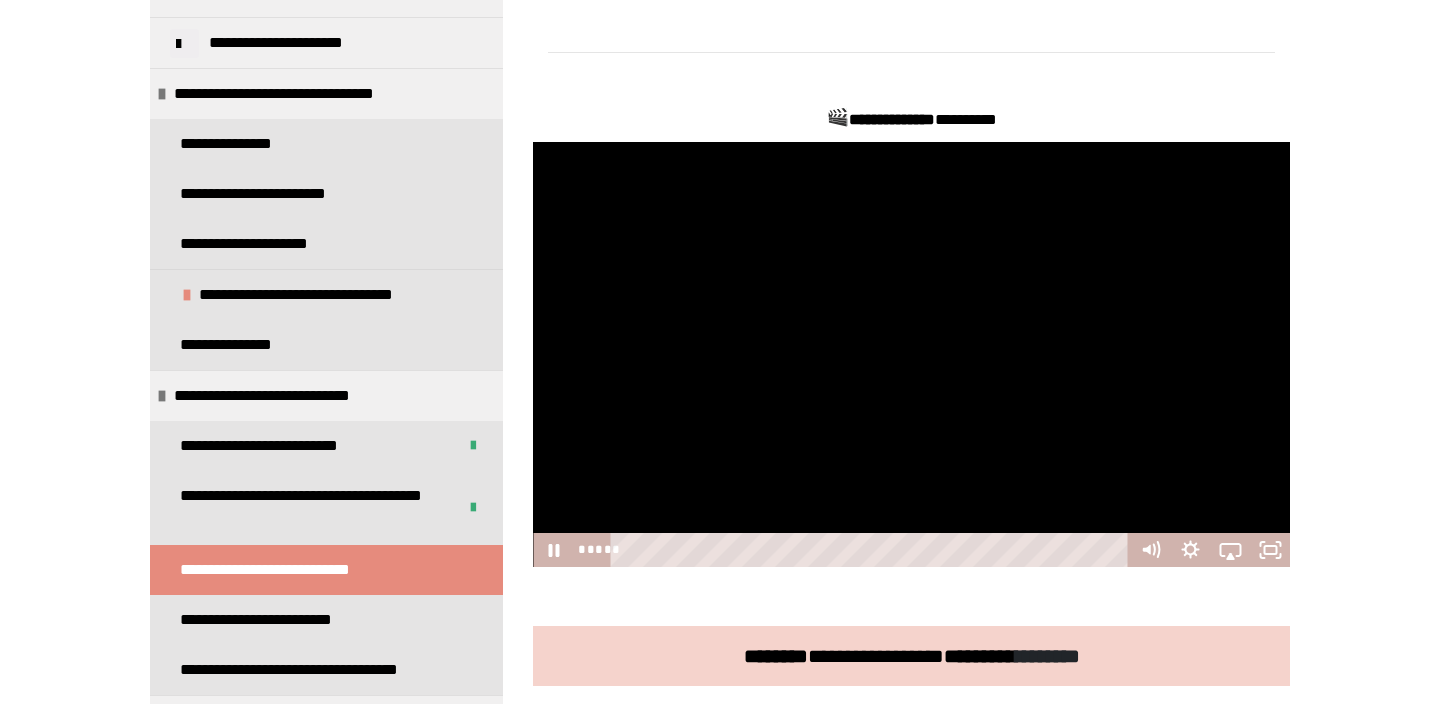 drag, startPoint x: 969, startPoint y: 264, endPoint x: 1018, endPoint y: 238, distance: 55.470715 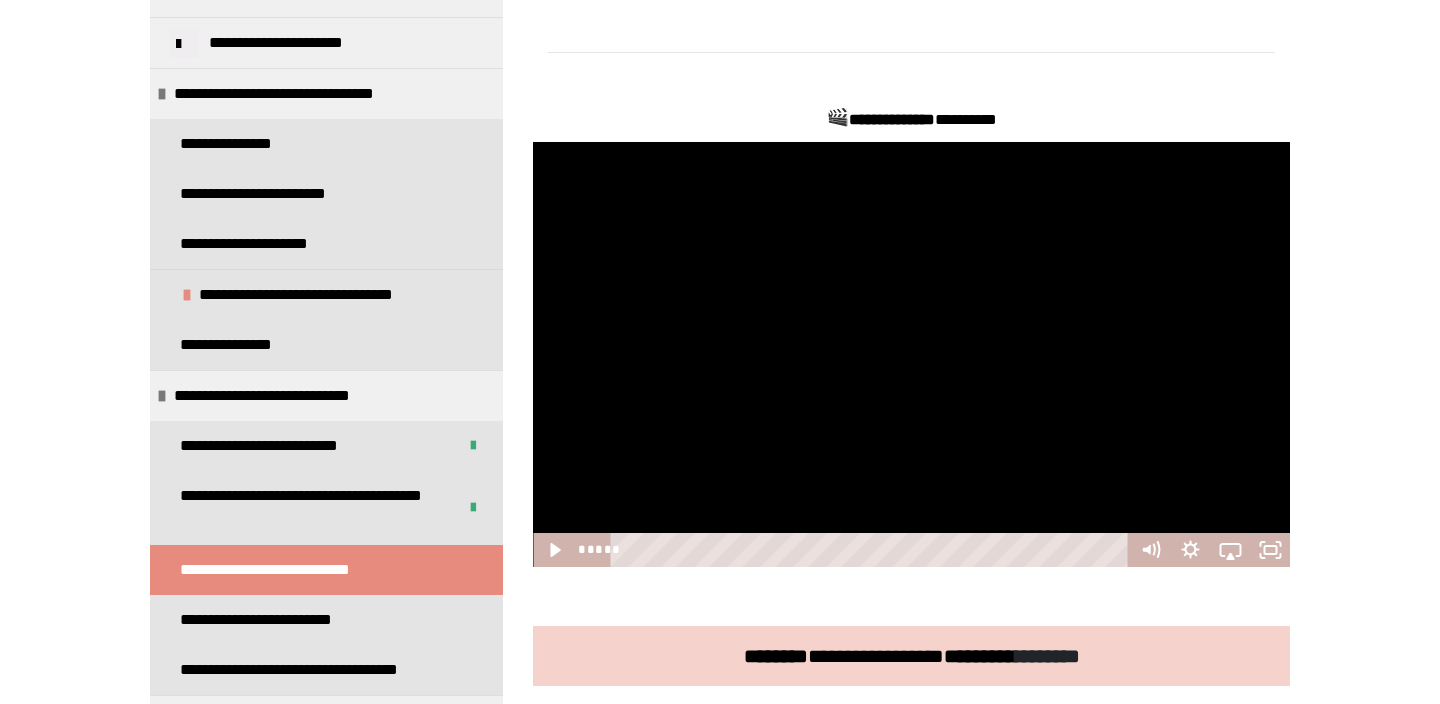 click at bounding box center (911, 355) 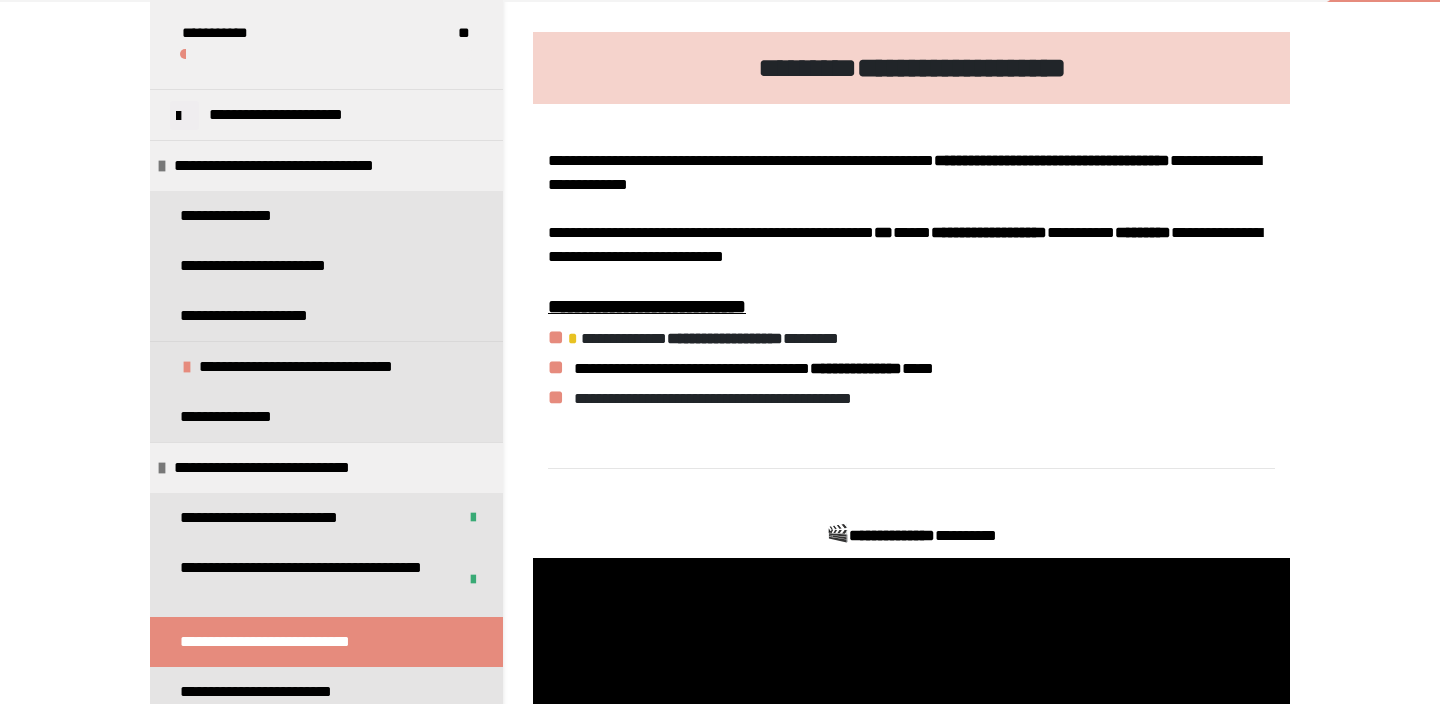 scroll, scrollTop: 120, scrollLeft: 0, axis: vertical 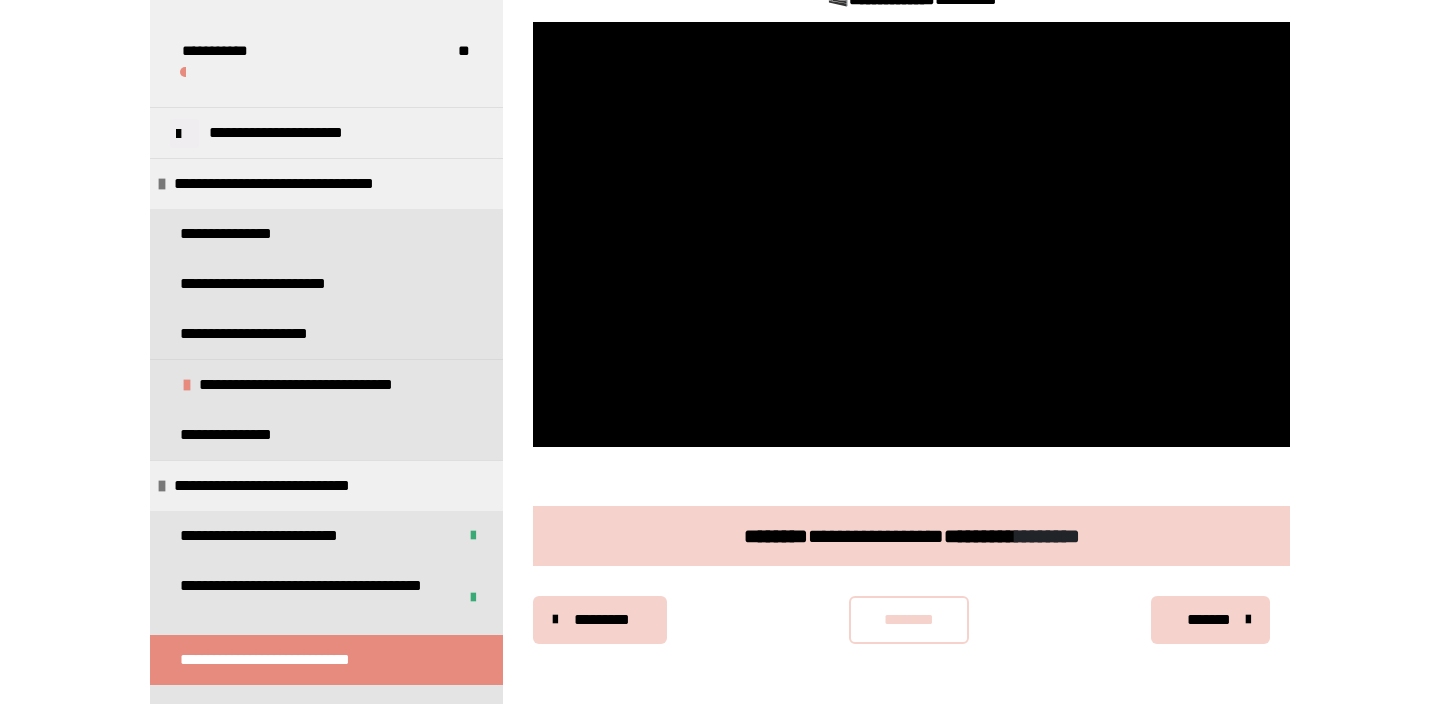 click on "********" at bounding box center [909, 620] 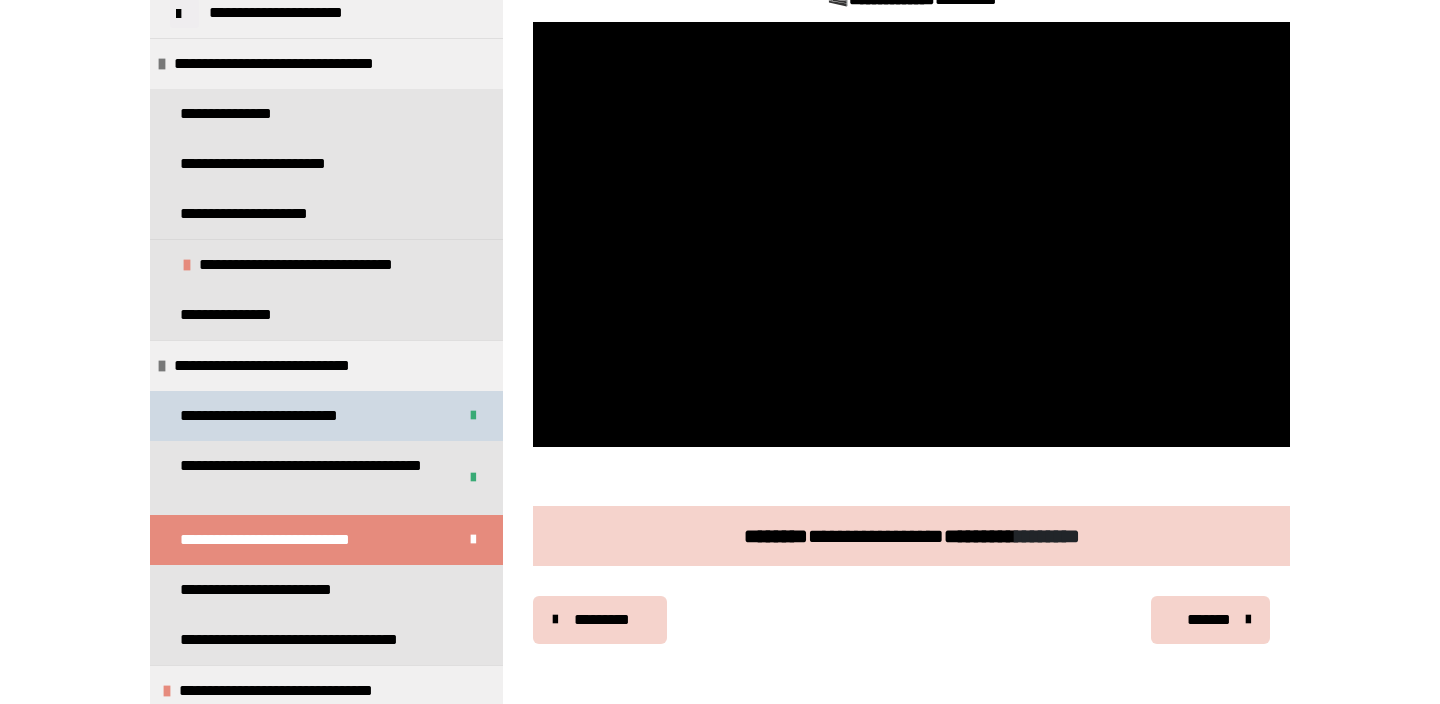 scroll, scrollTop: 137, scrollLeft: 0, axis: vertical 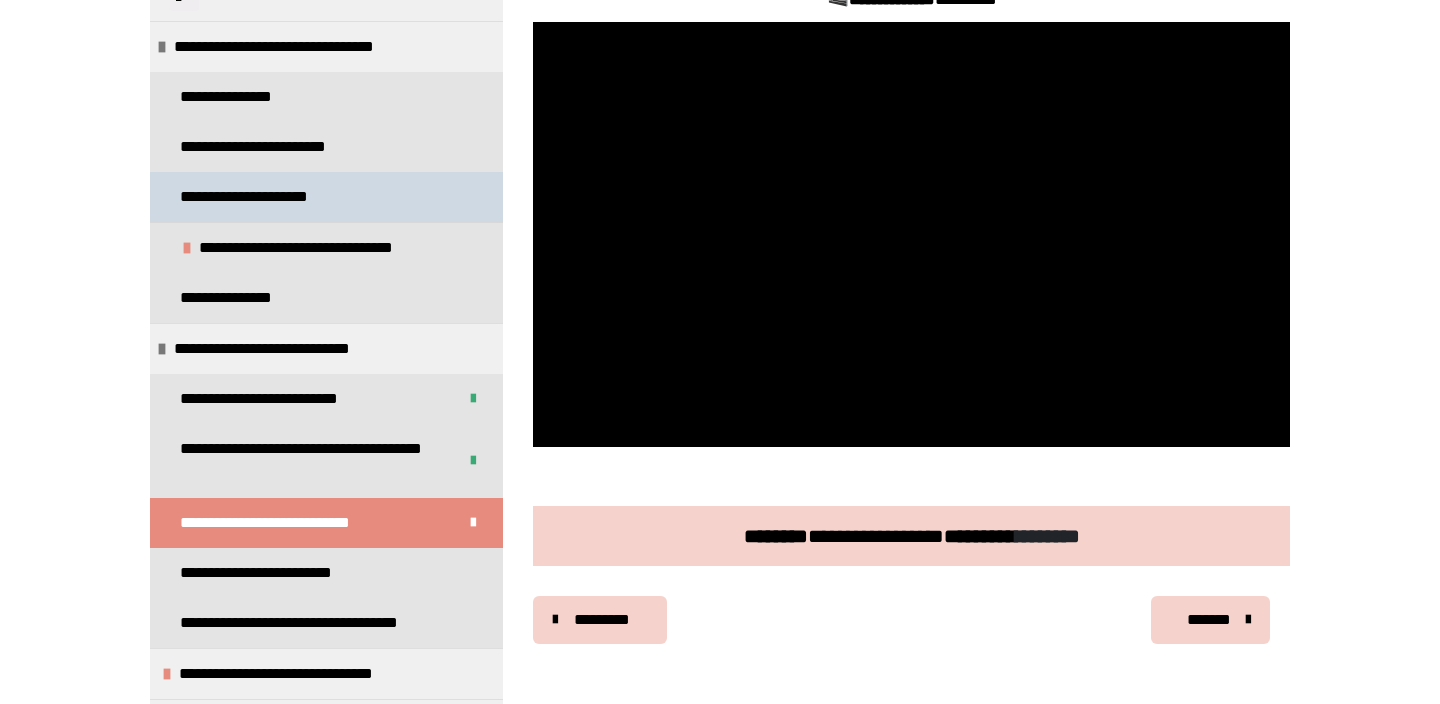 click on "**********" at bounding box center (326, 197) 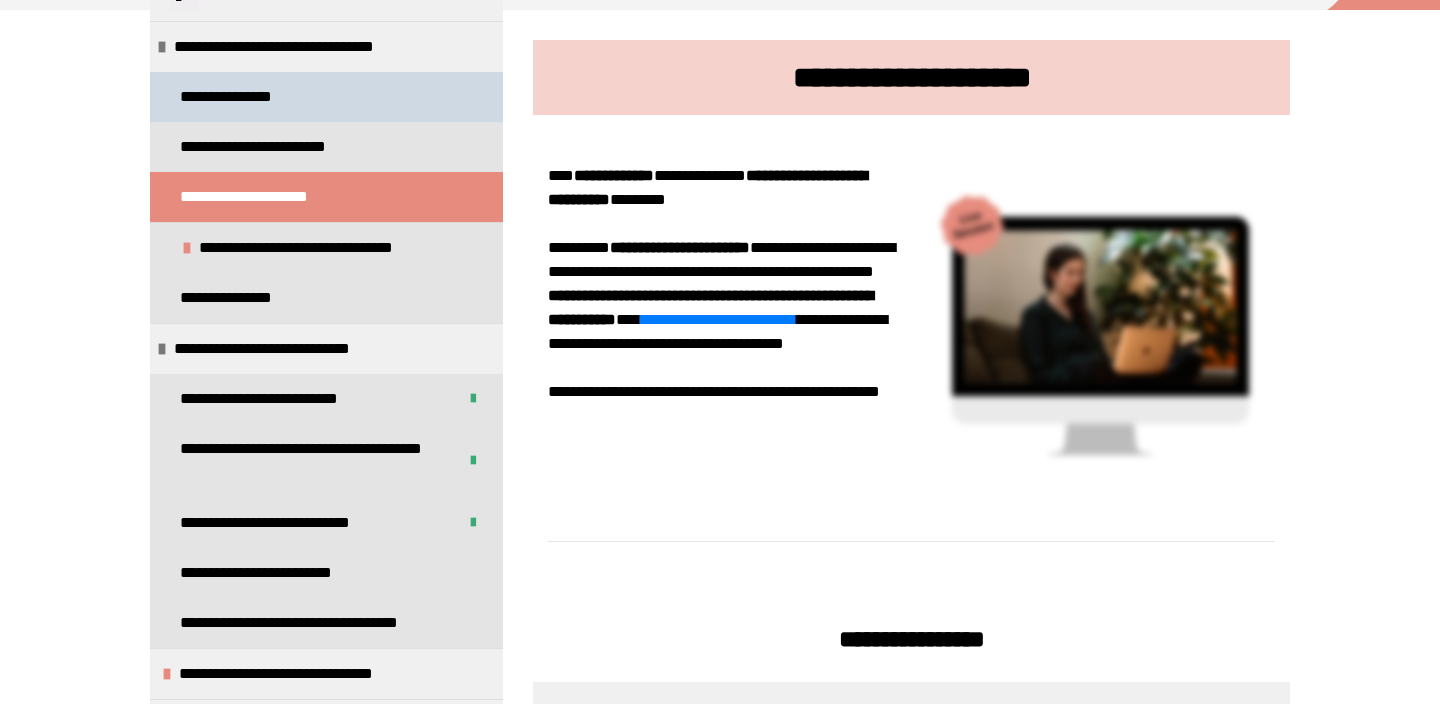 click on "**********" at bounding box center (326, 97) 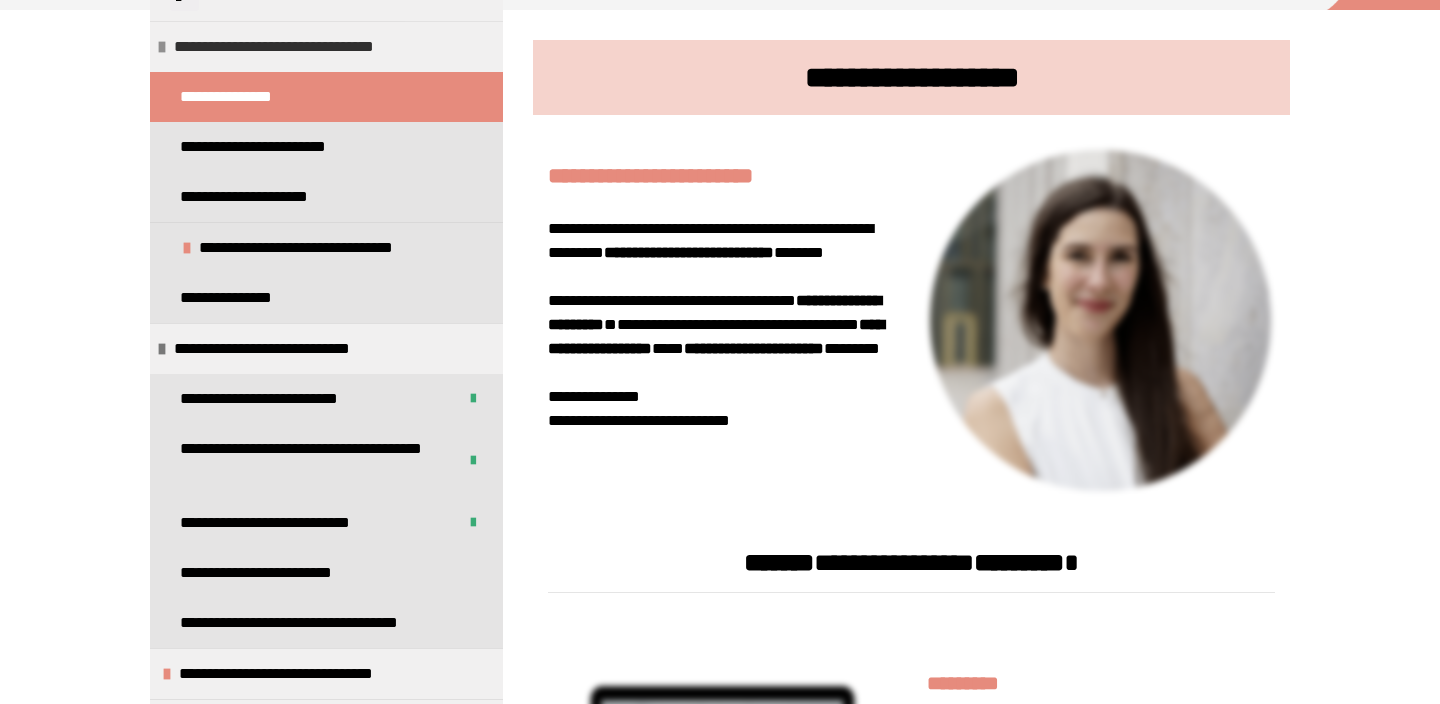 scroll, scrollTop: 43, scrollLeft: 0, axis: vertical 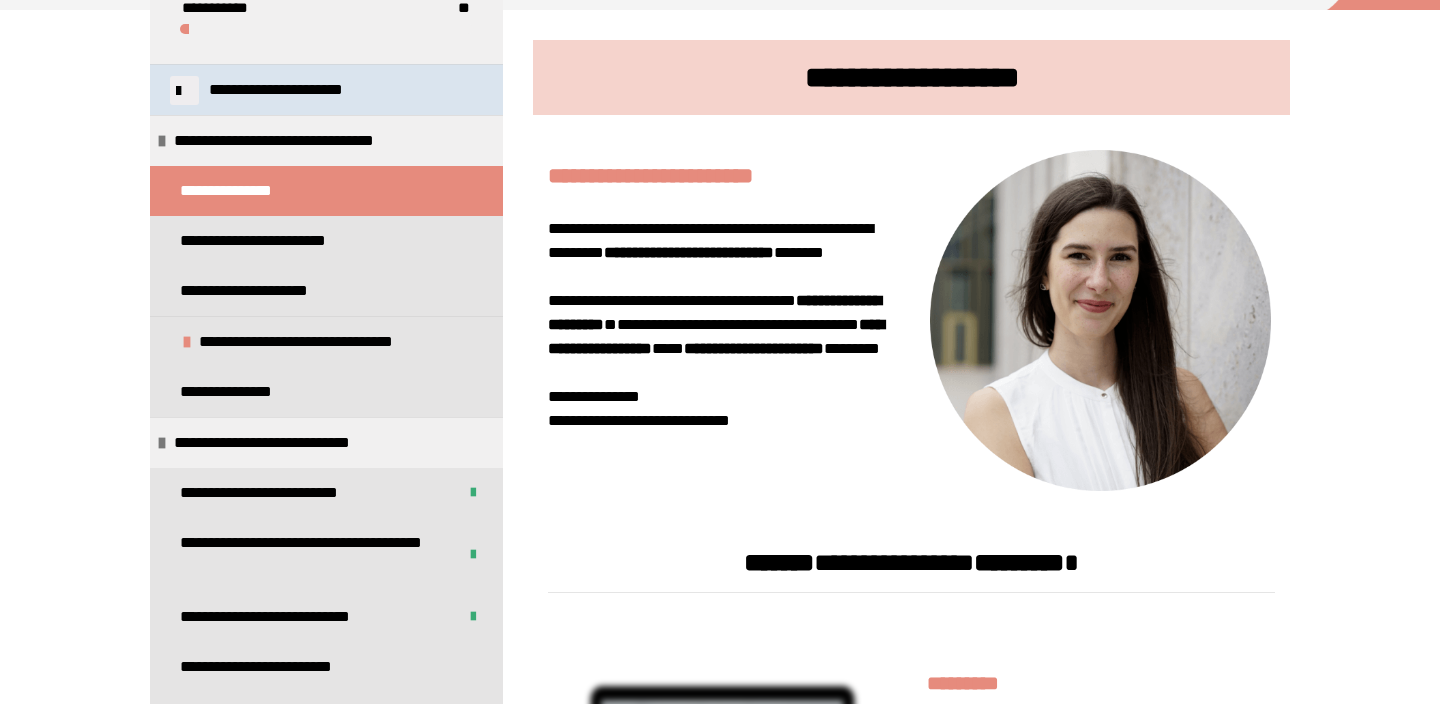 click on "**********" at bounding box center [305, 90] 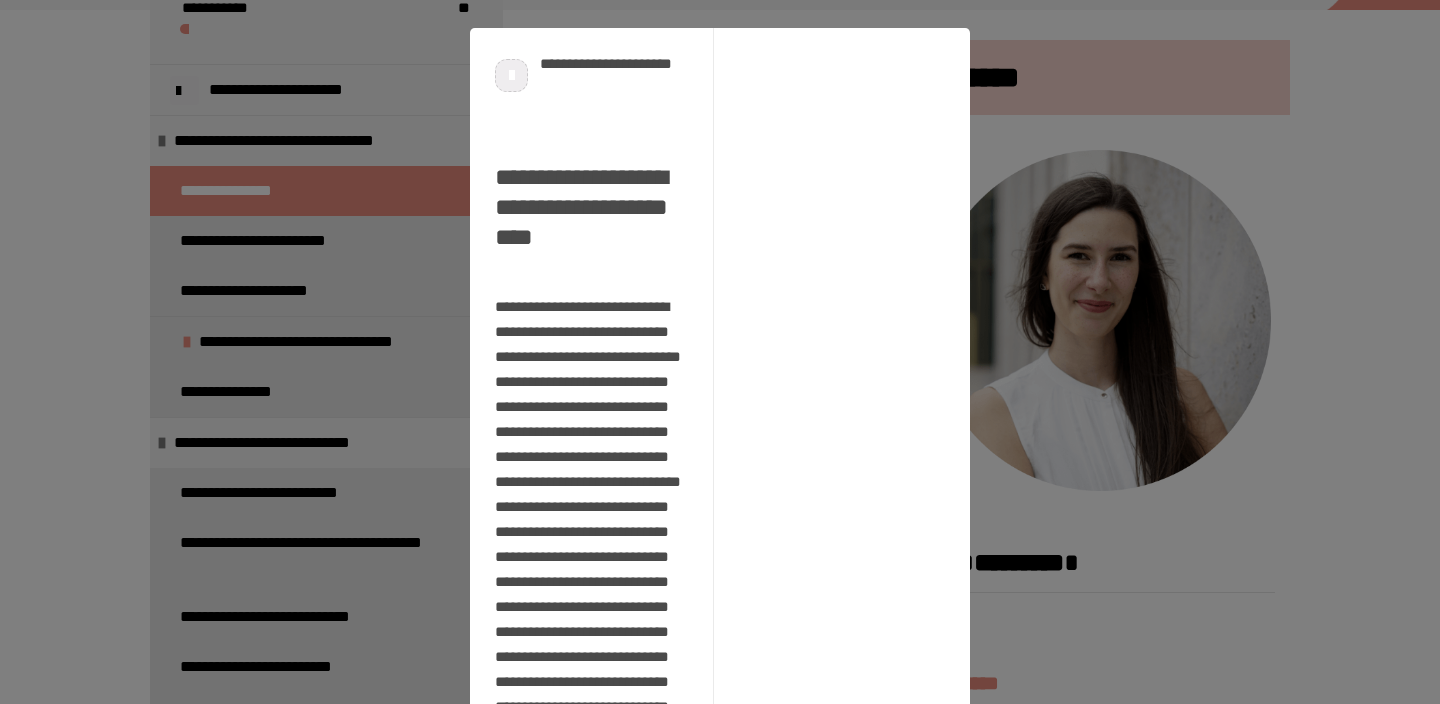 click on "**********" at bounding box center [720, 352] 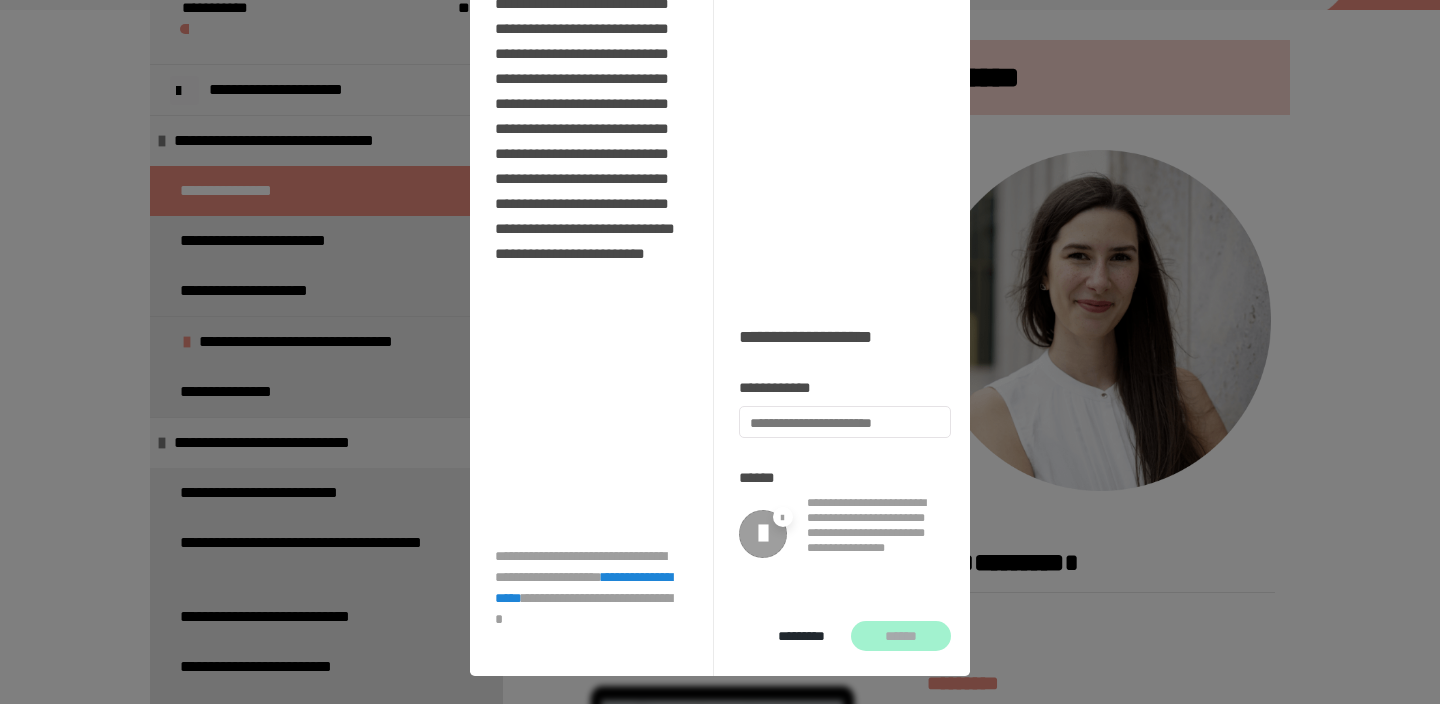 scroll, scrollTop: 603, scrollLeft: 0, axis: vertical 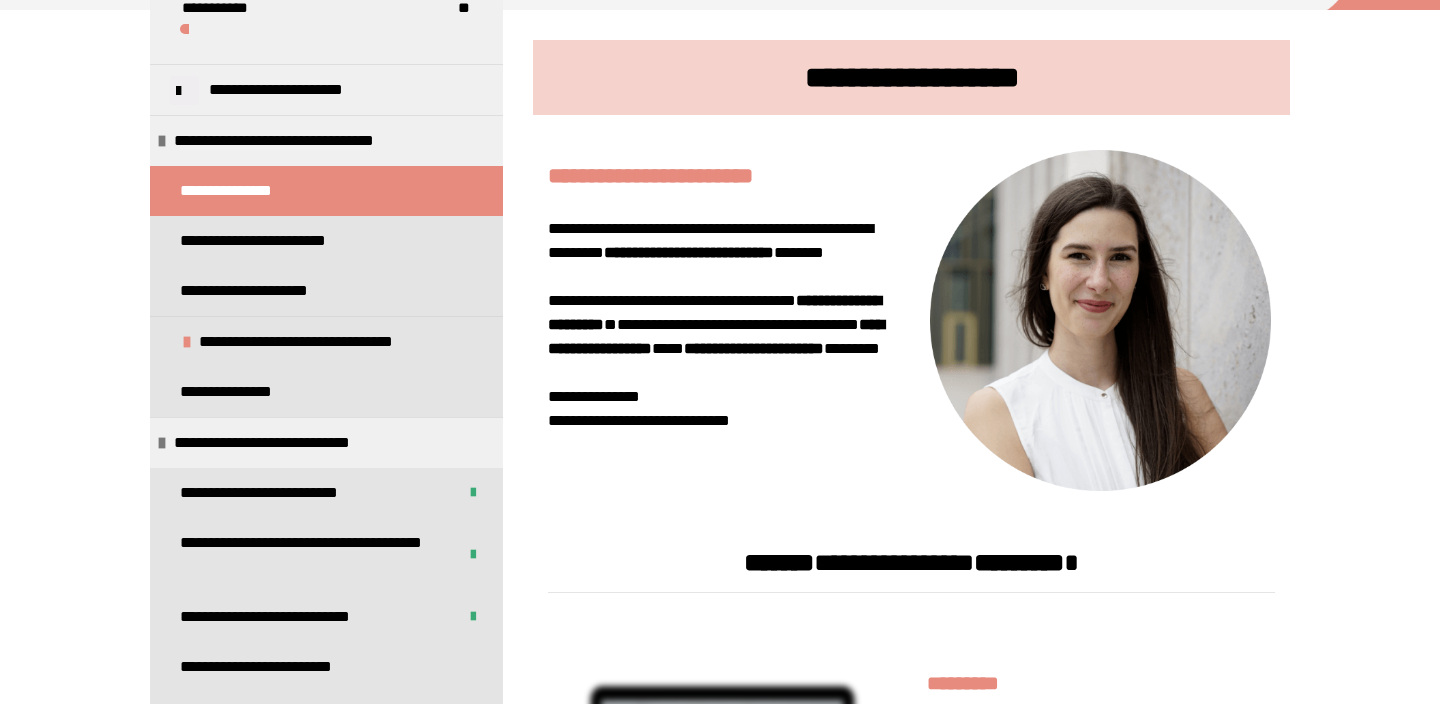 click on "**********" at bounding box center [326, 191] 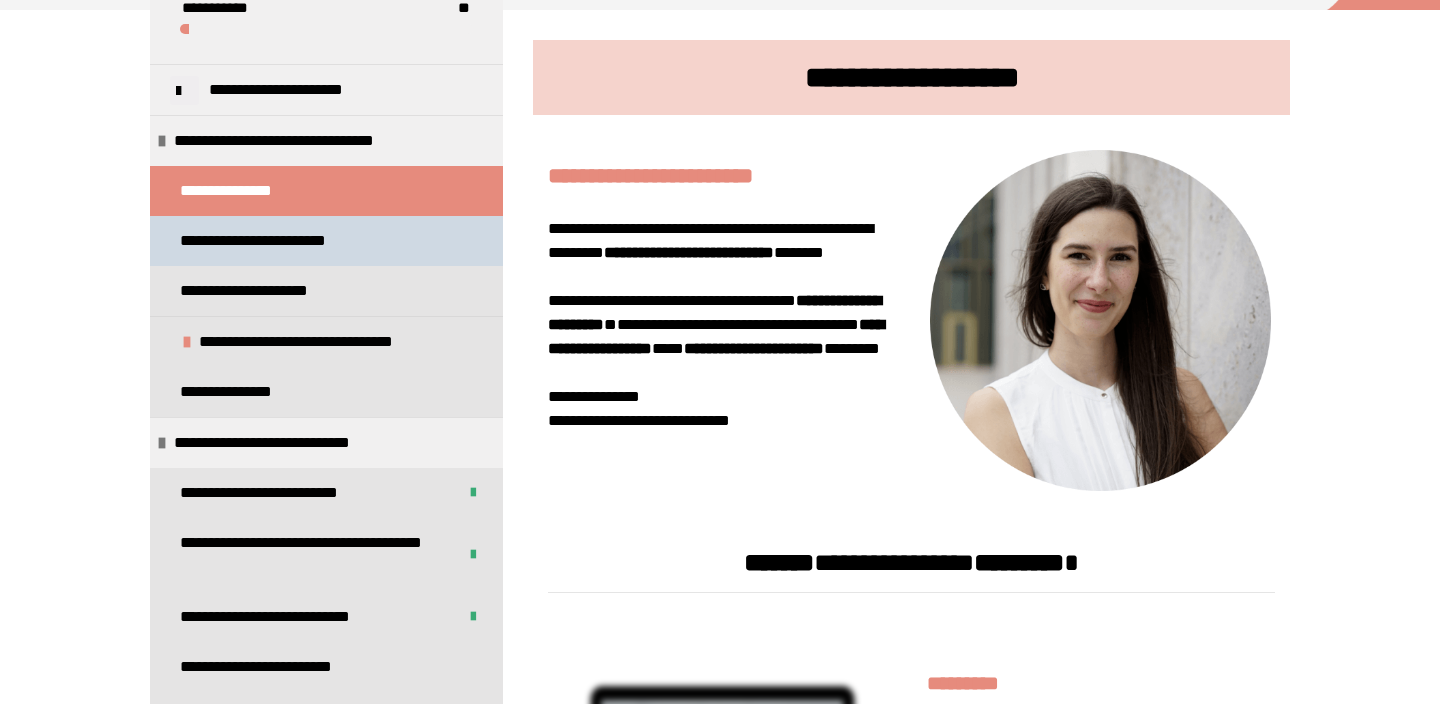 click on "**********" at bounding box center (269, 241) 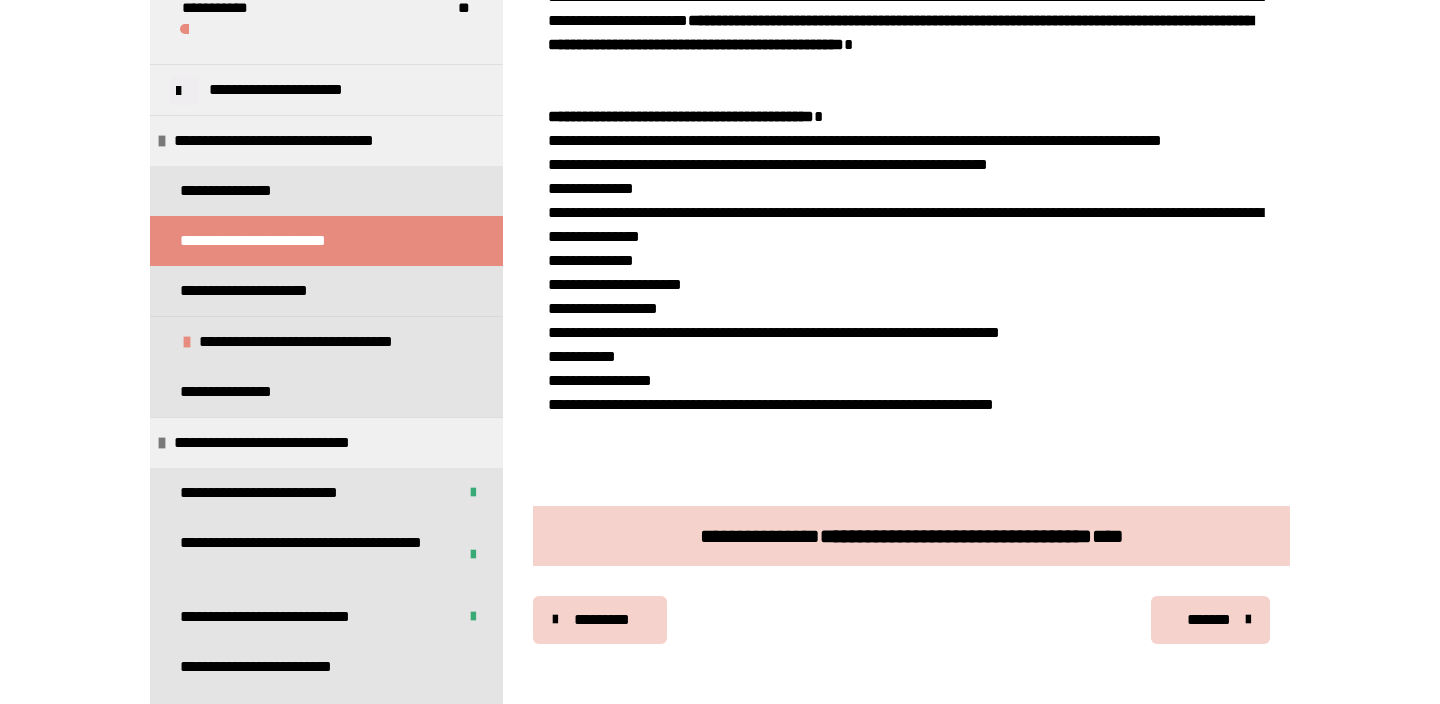 scroll, scrollTop: 593, scrollLeft: 0, axis: vertical 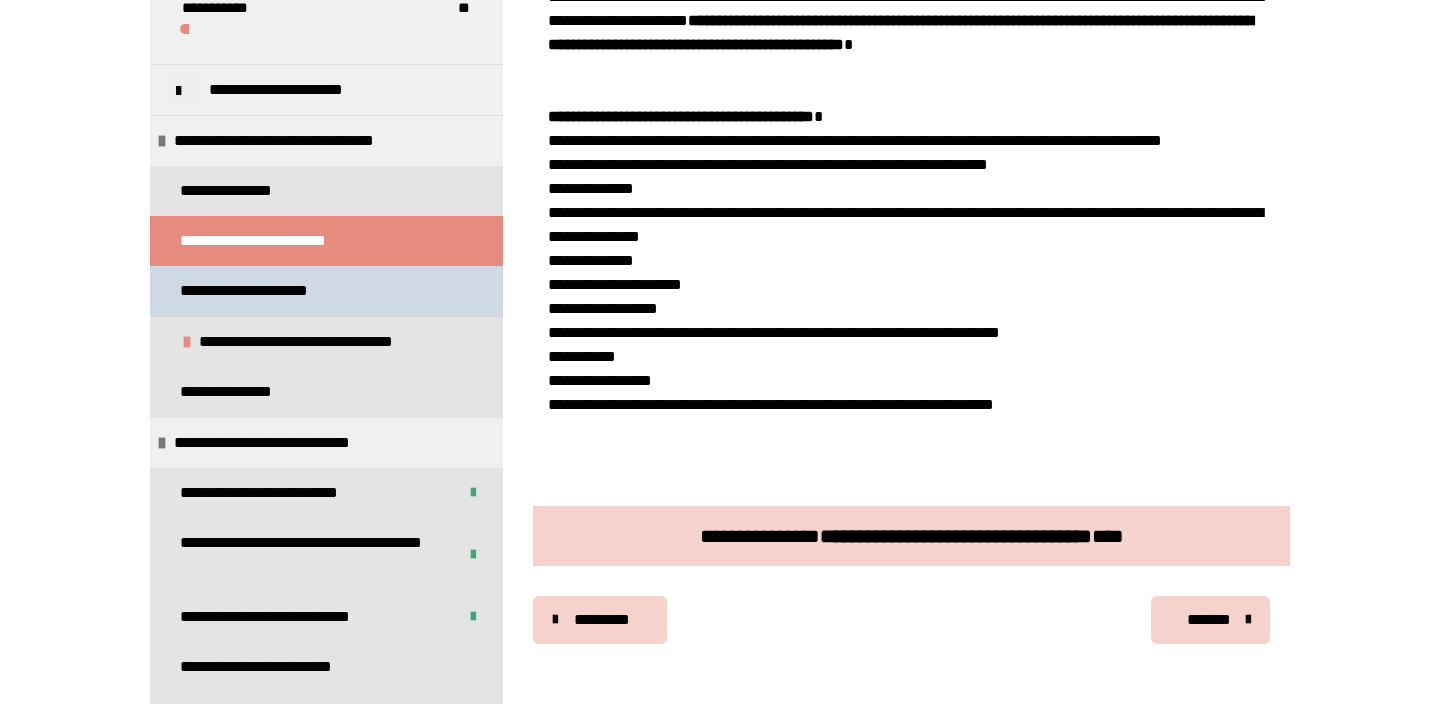 click on "**********" at bounding box center [326, 291] 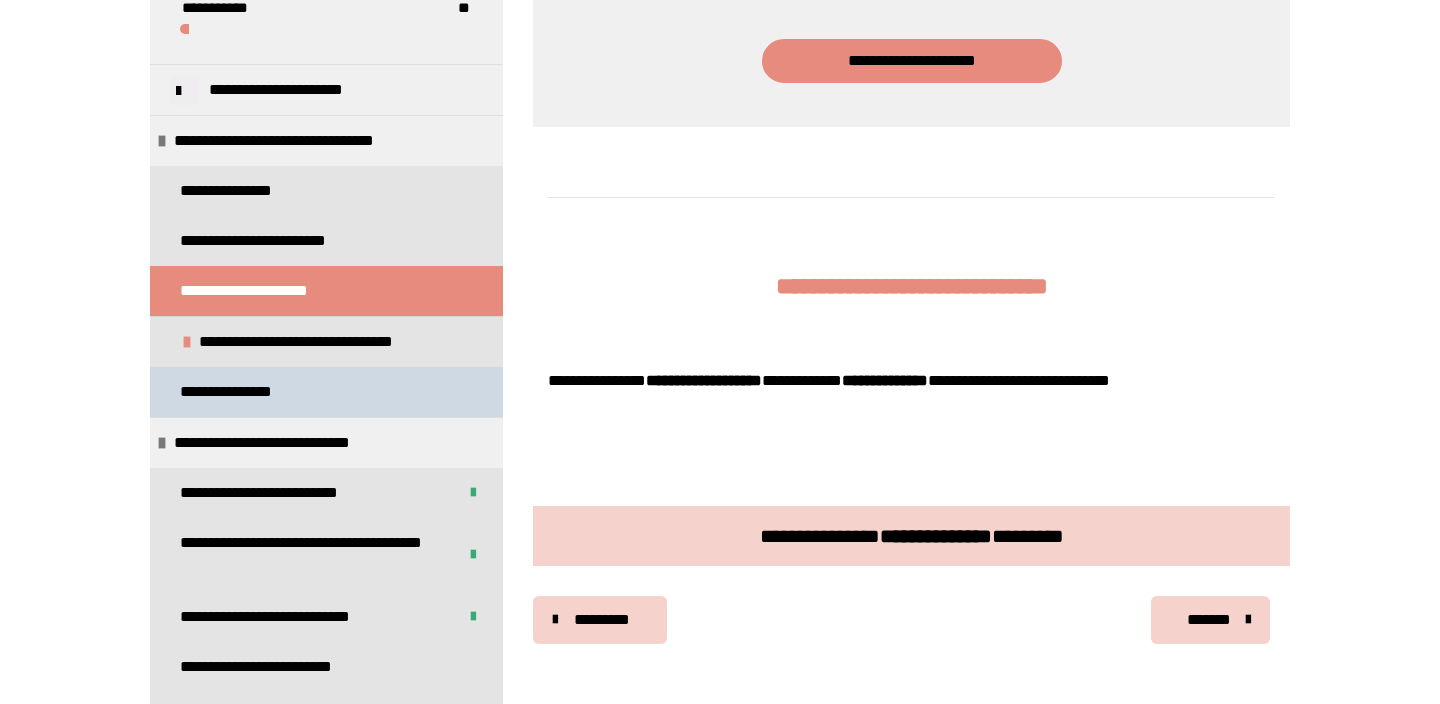 scroll, scrollTop: 1228, scrollLeft: 0, axis: vertical 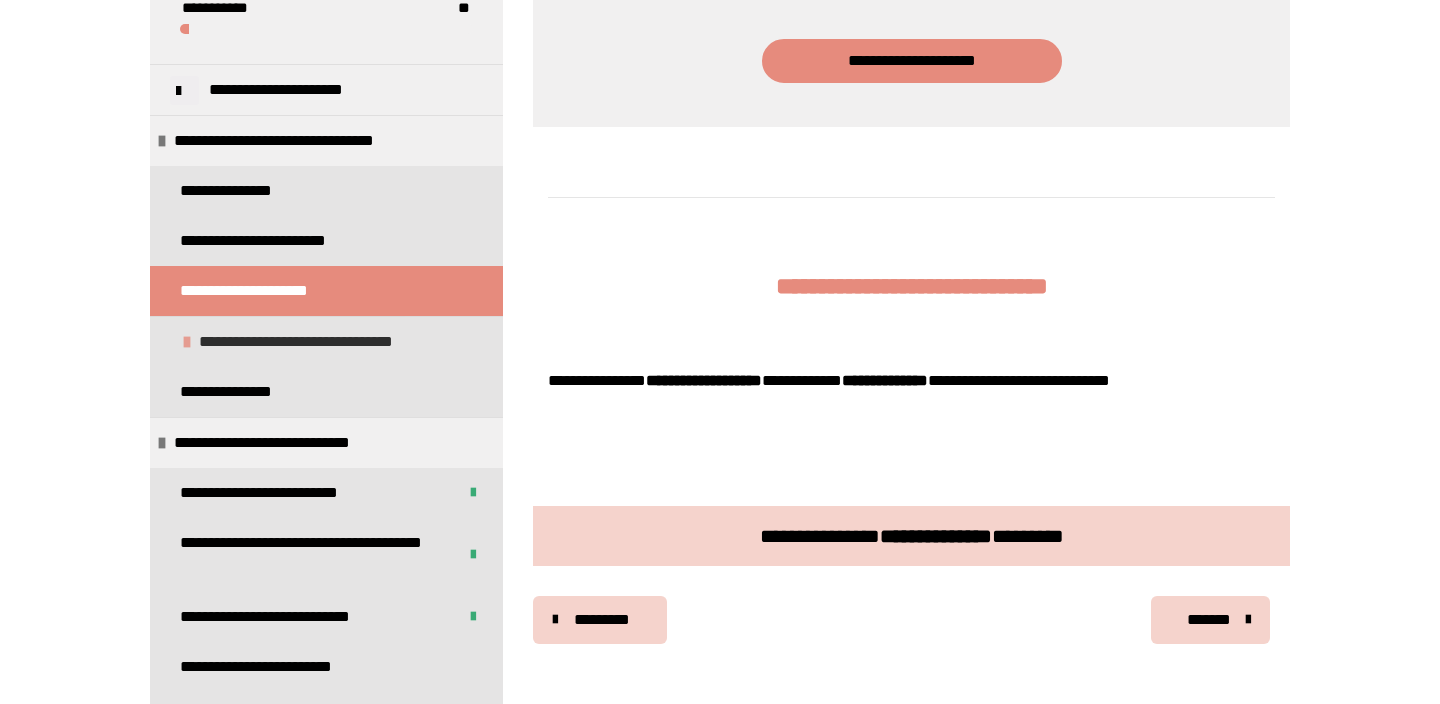 click on "**********" at bounding box center (324, 342) 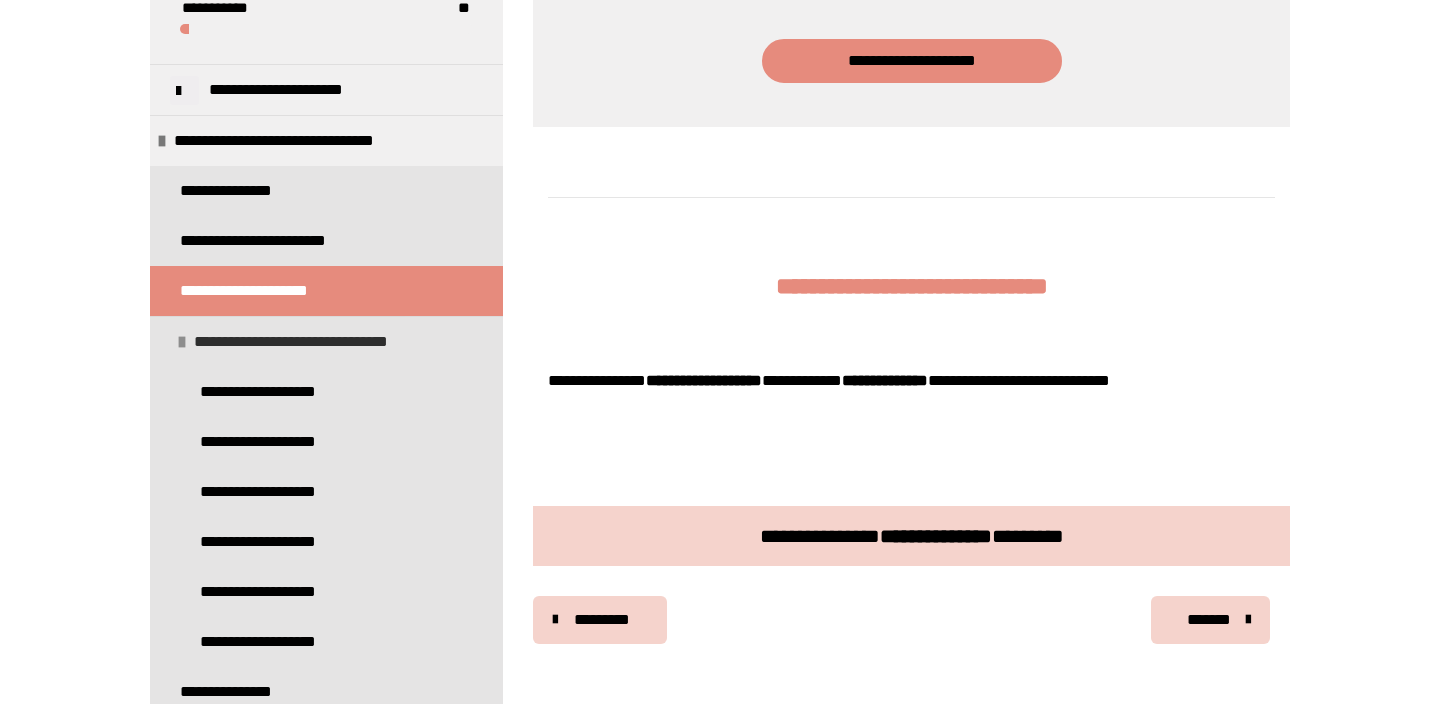 click on "**********" at bounding box center [319, 342] 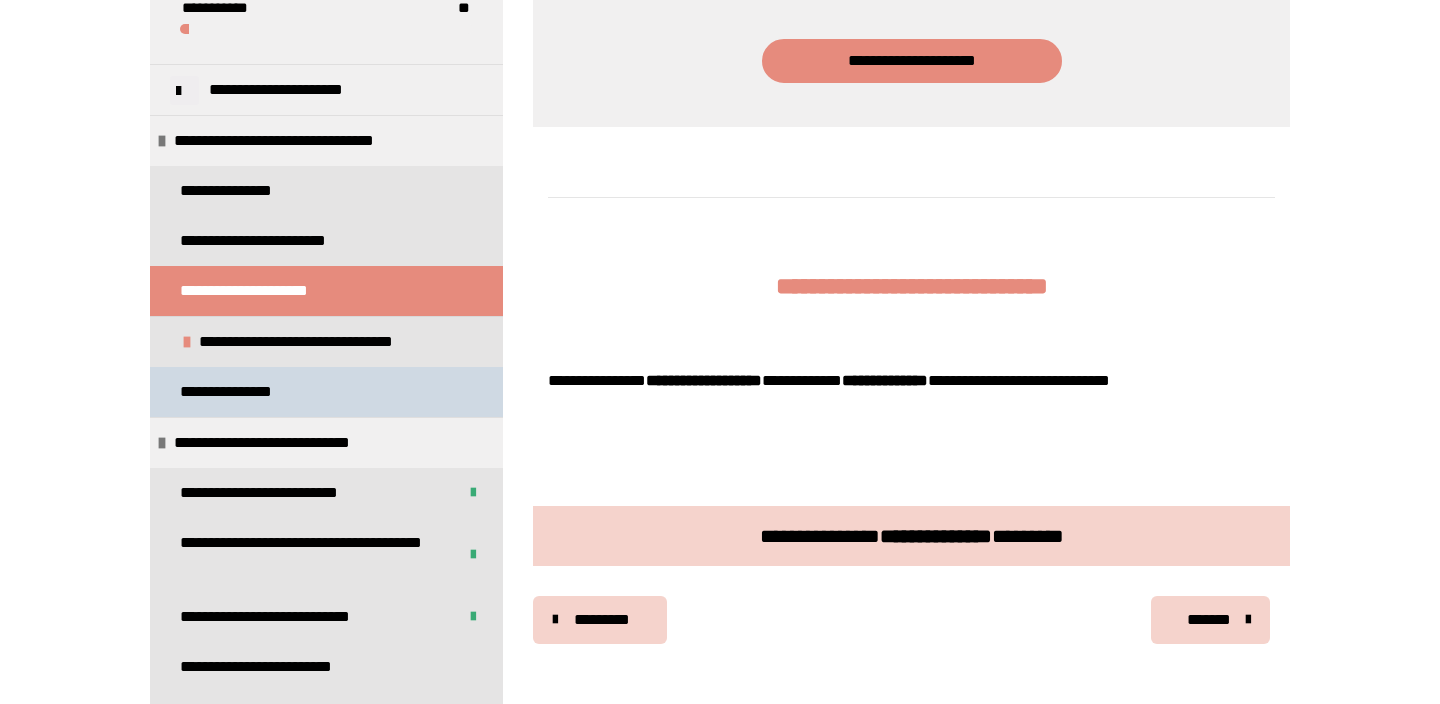 click on "**********" at bounding box center (246, 392) 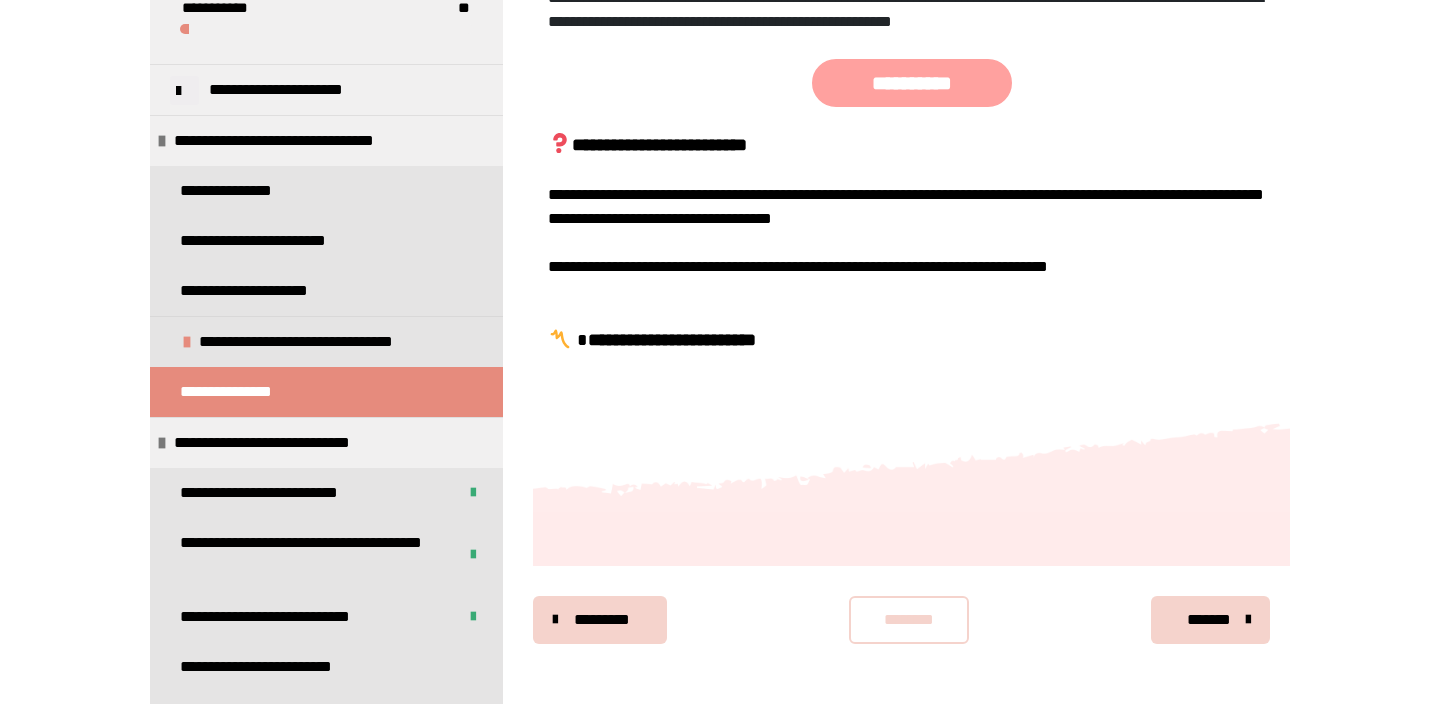 scroll, scrollTop: 596, scrollLeft: 0, axis: vertical 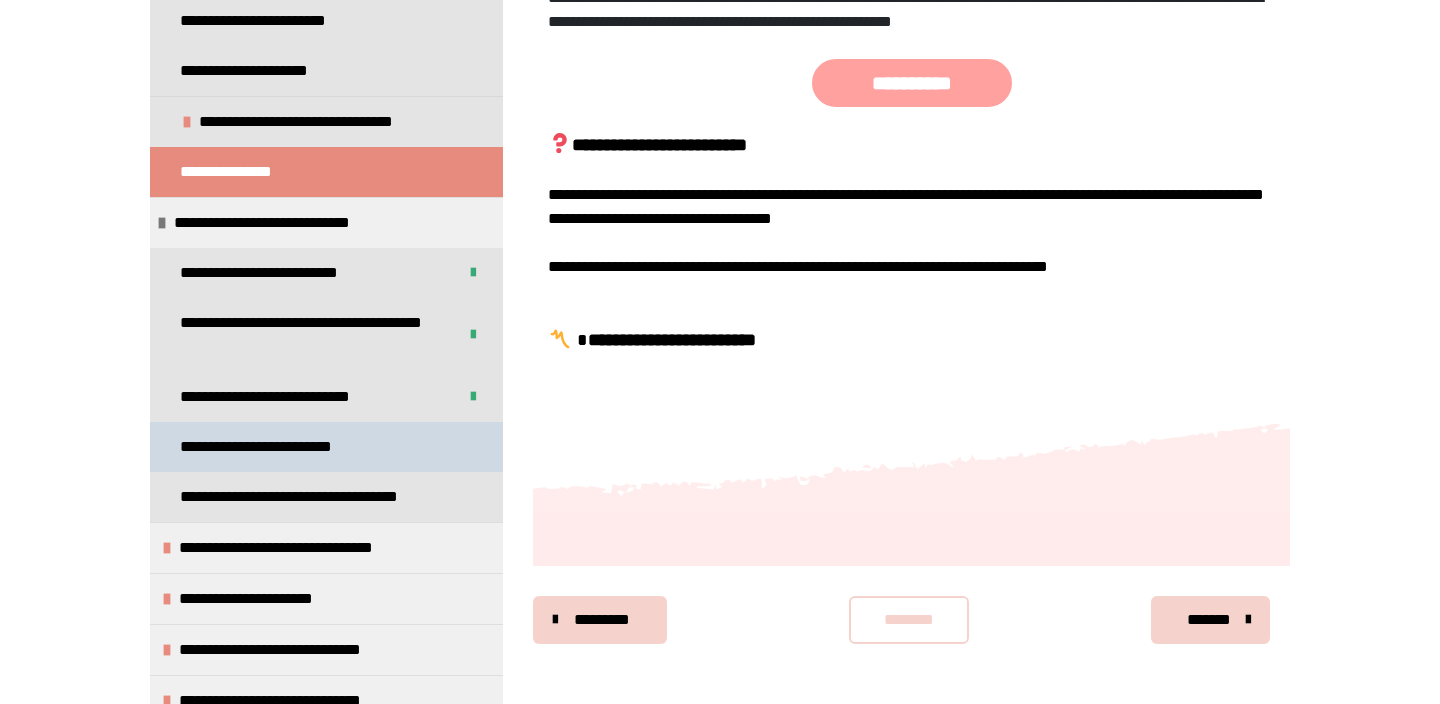 click on "**********" at bounding box center [270, 447] 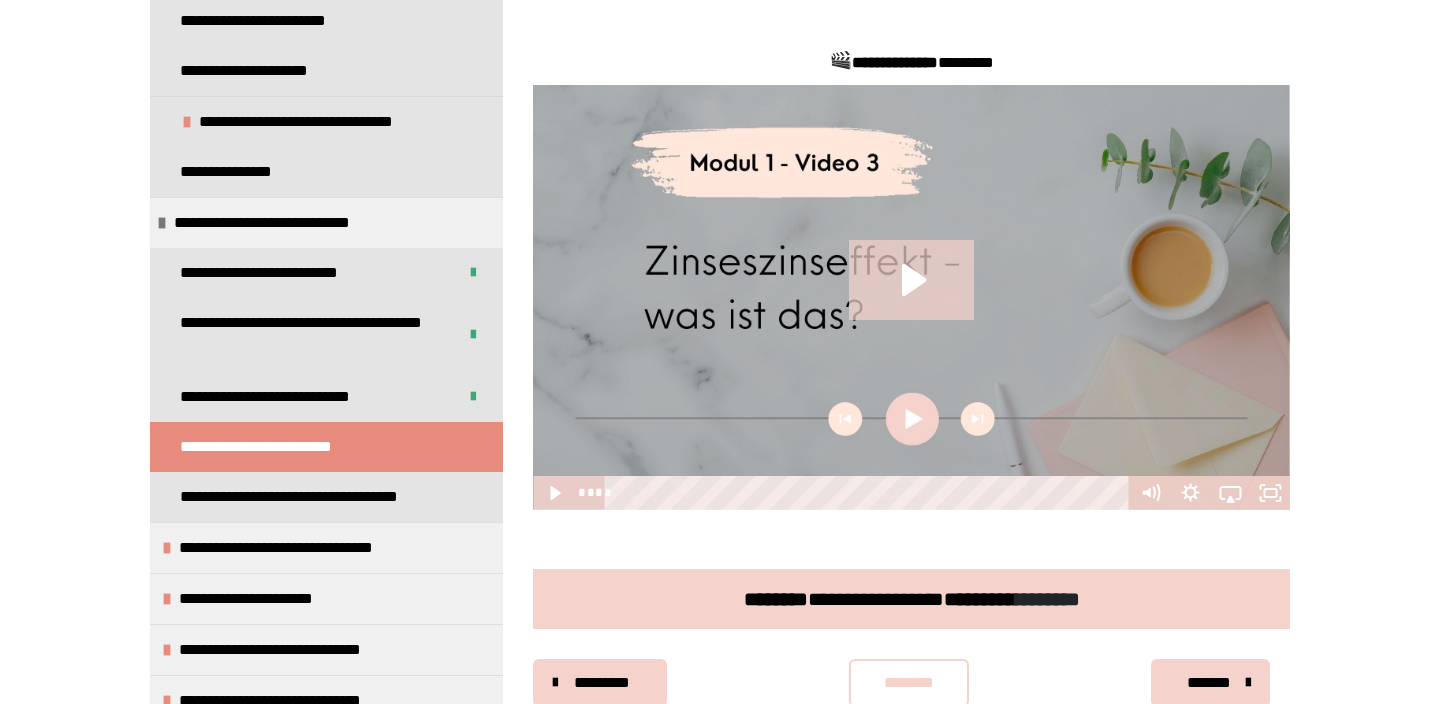 scroll, scrollTop: 706, scrollLeft: 0, axis: vertical 